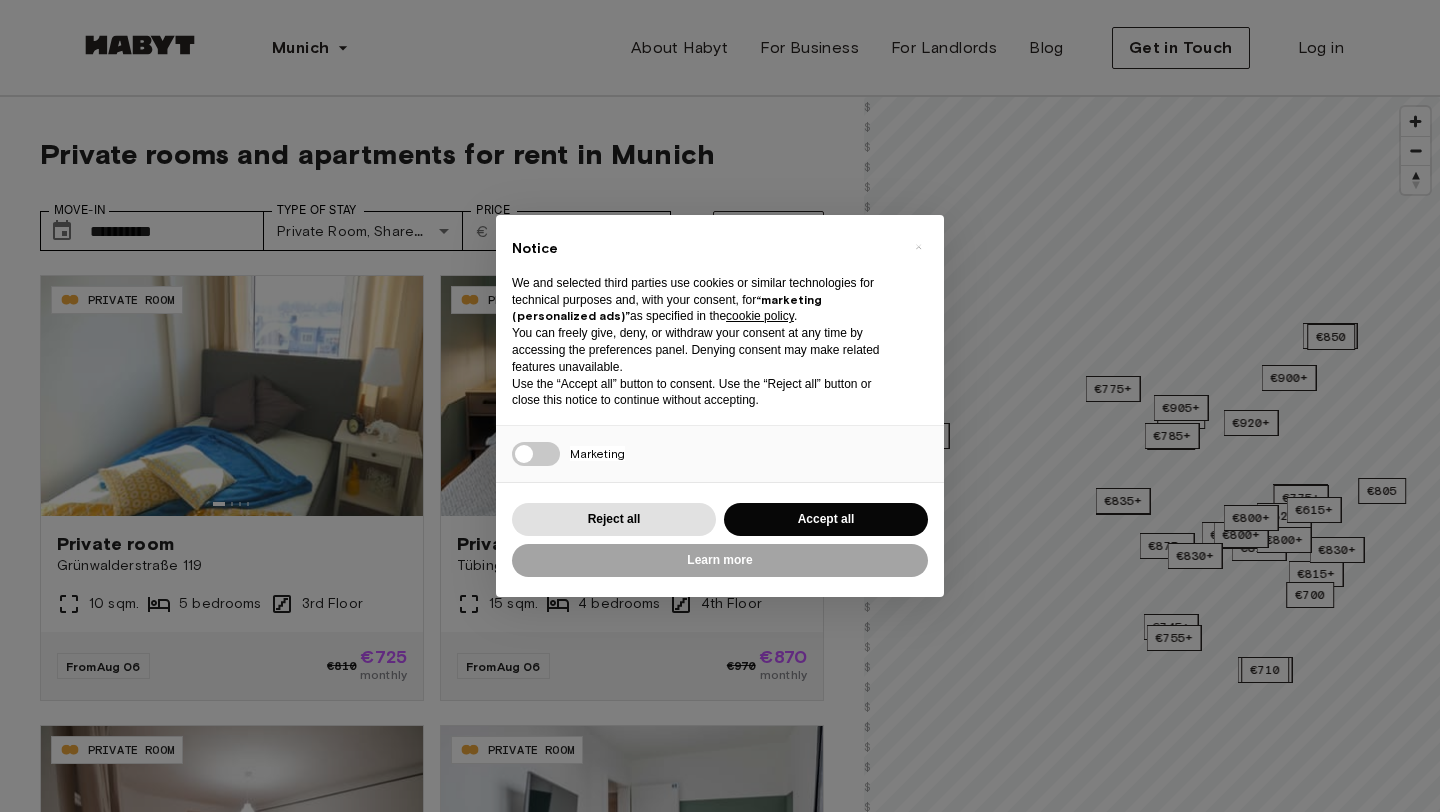 scroll, scrollTop: 0, scrollLeft: 0, axis: both 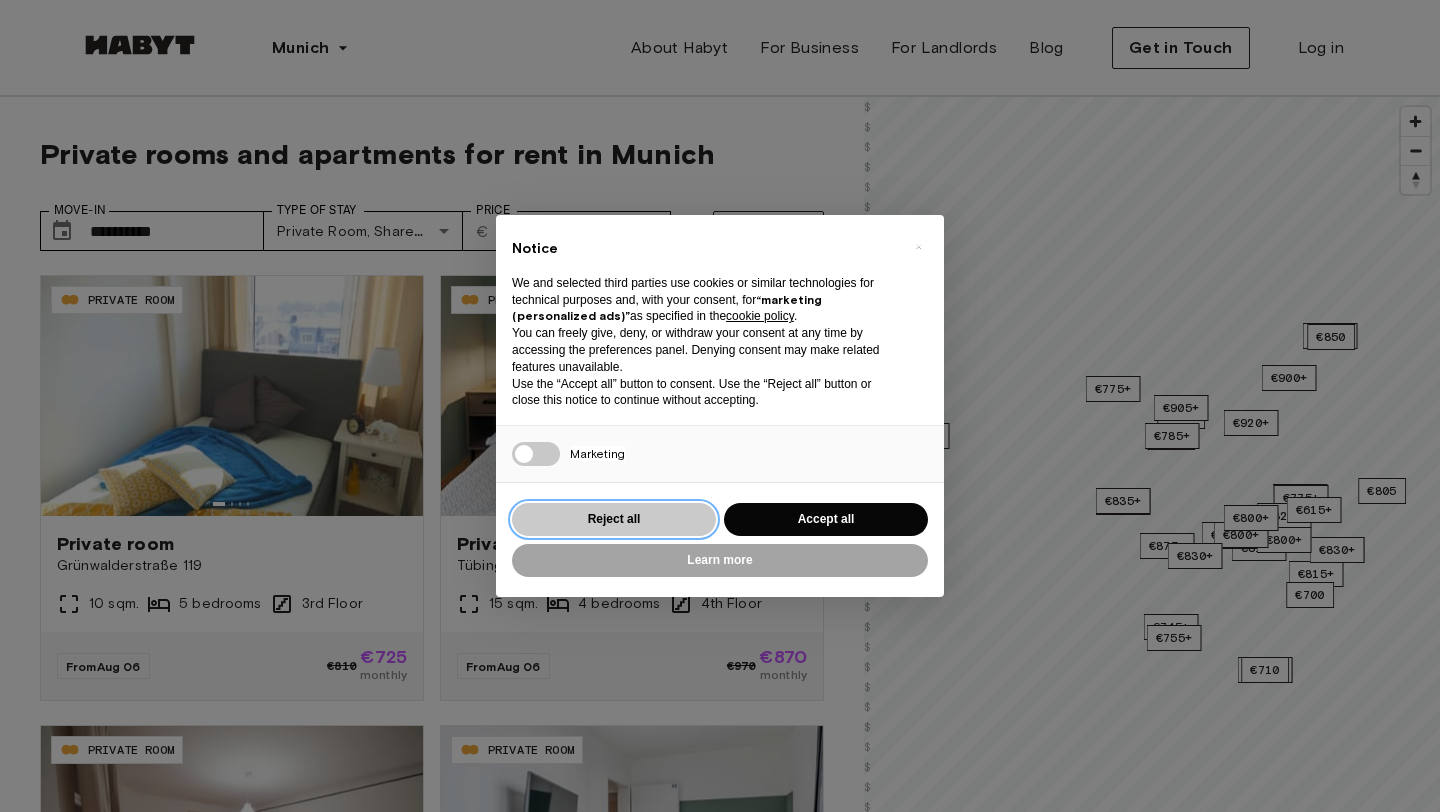 click on "Reject all" at bounding box center [614, 519] 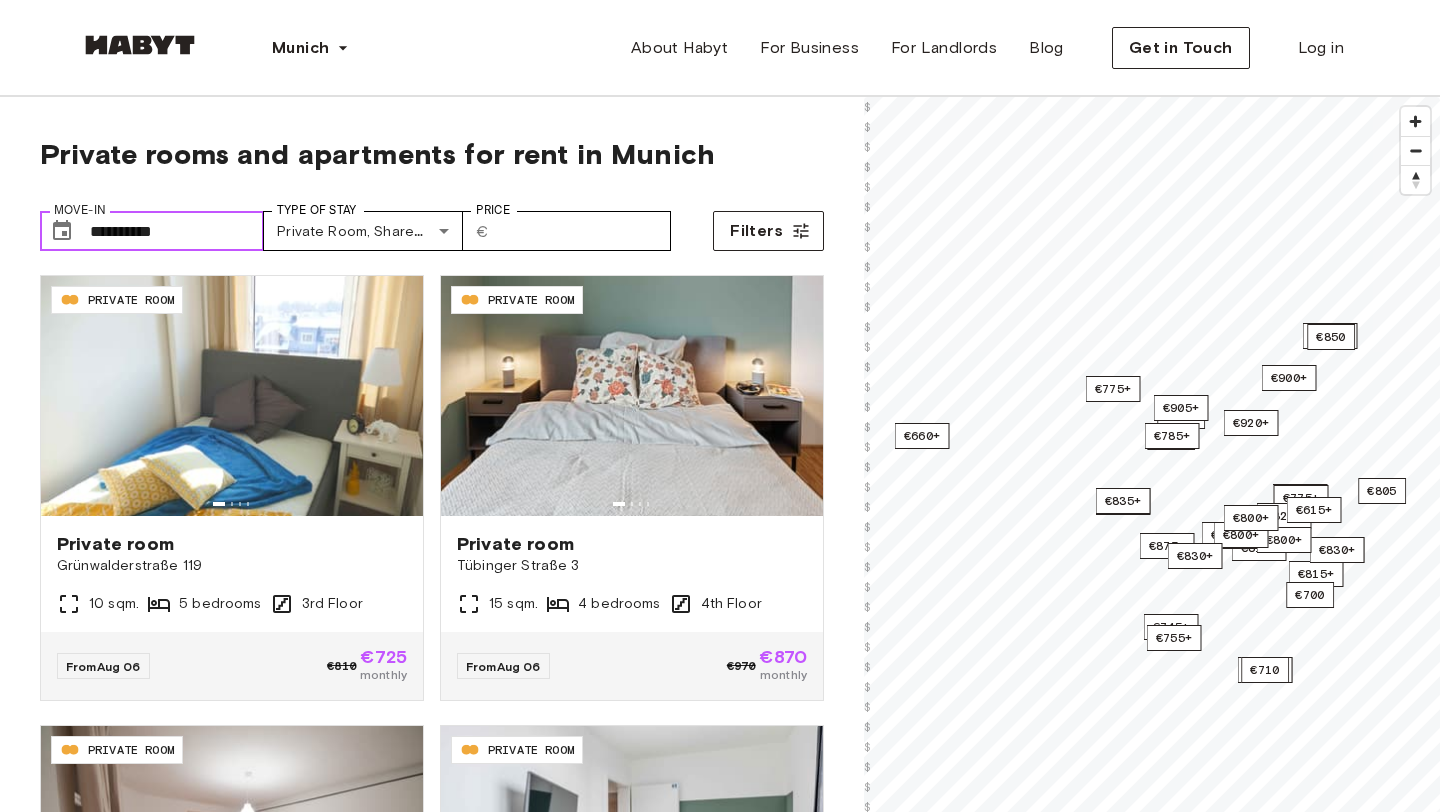click on "**********" at bounding box center (177, 231) 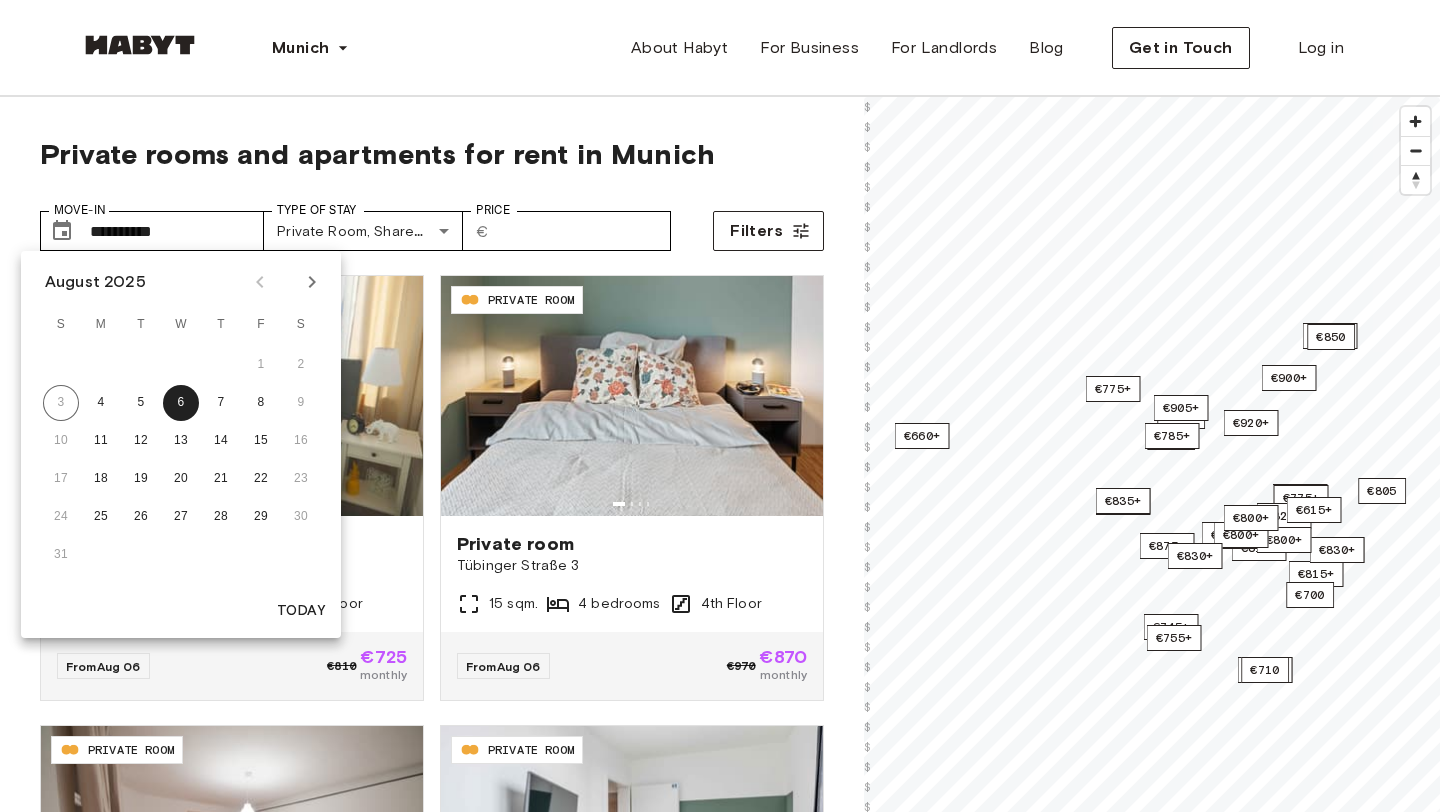 click 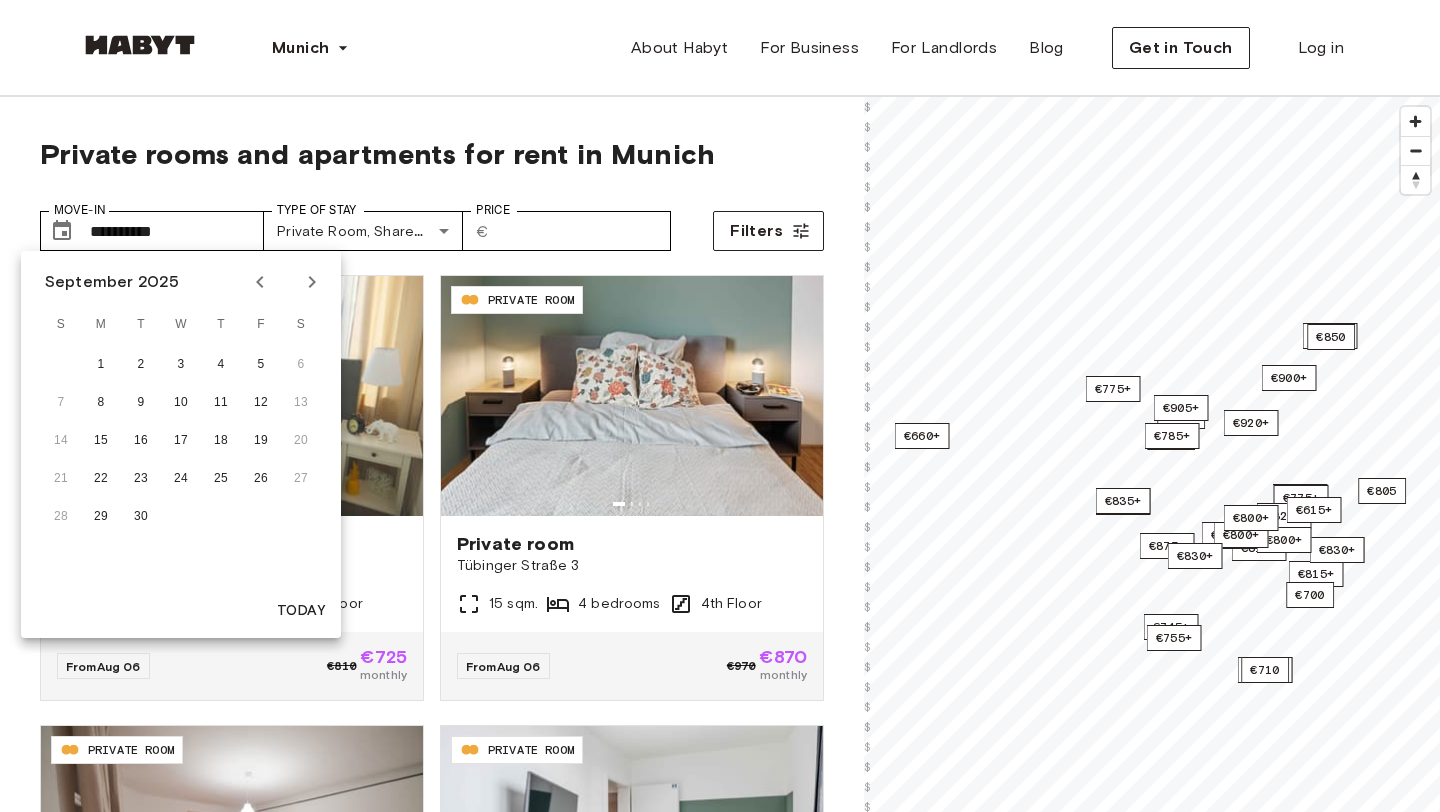 click 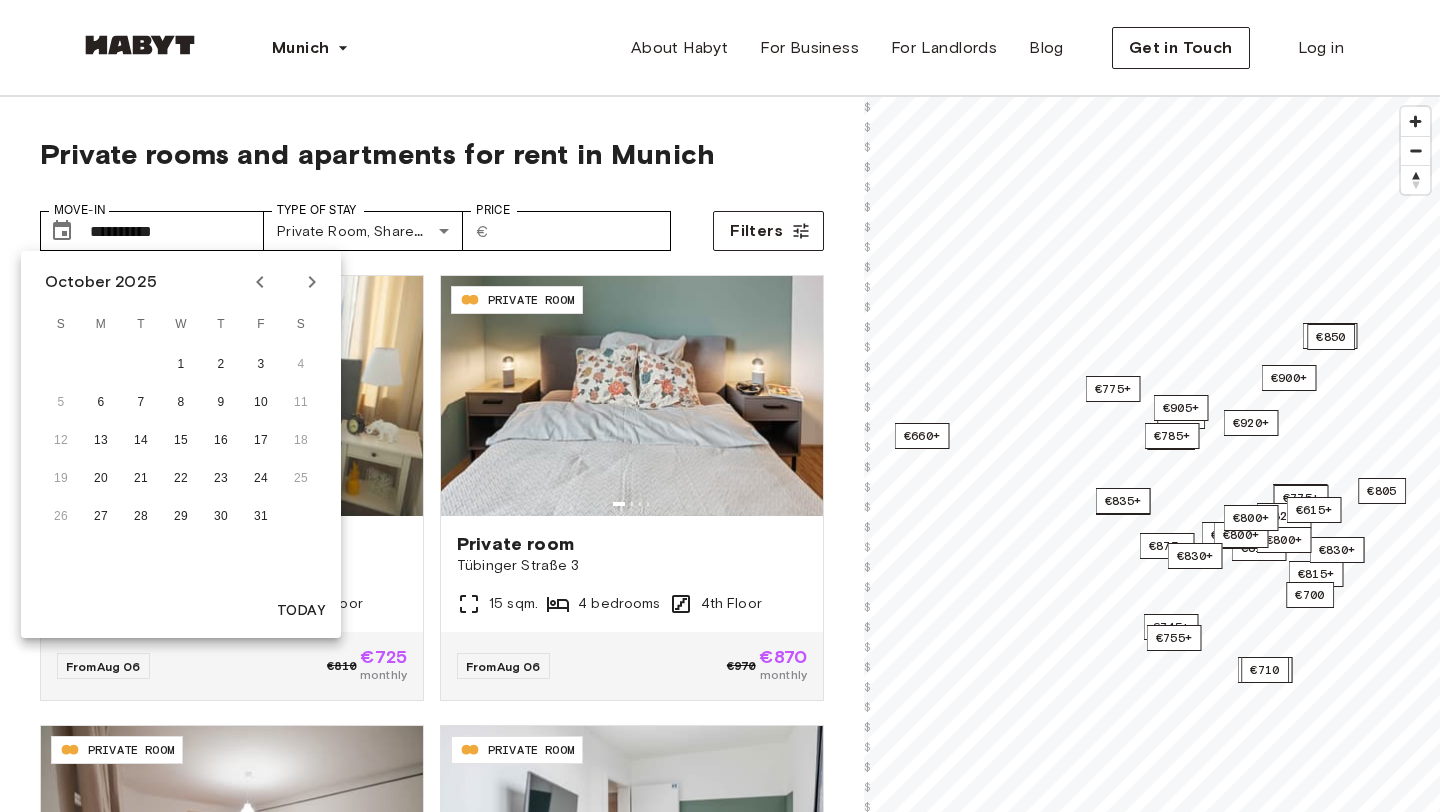 click 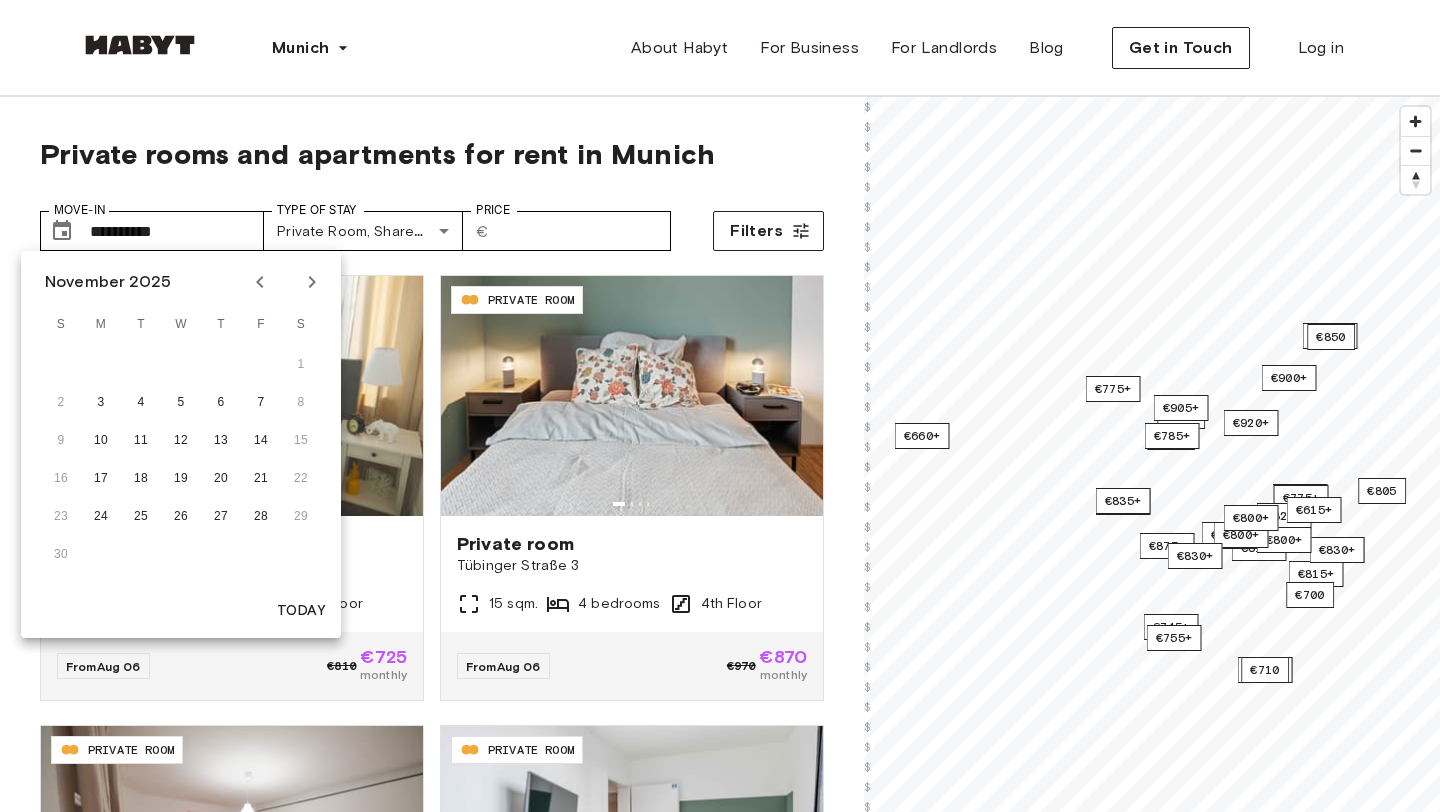 click 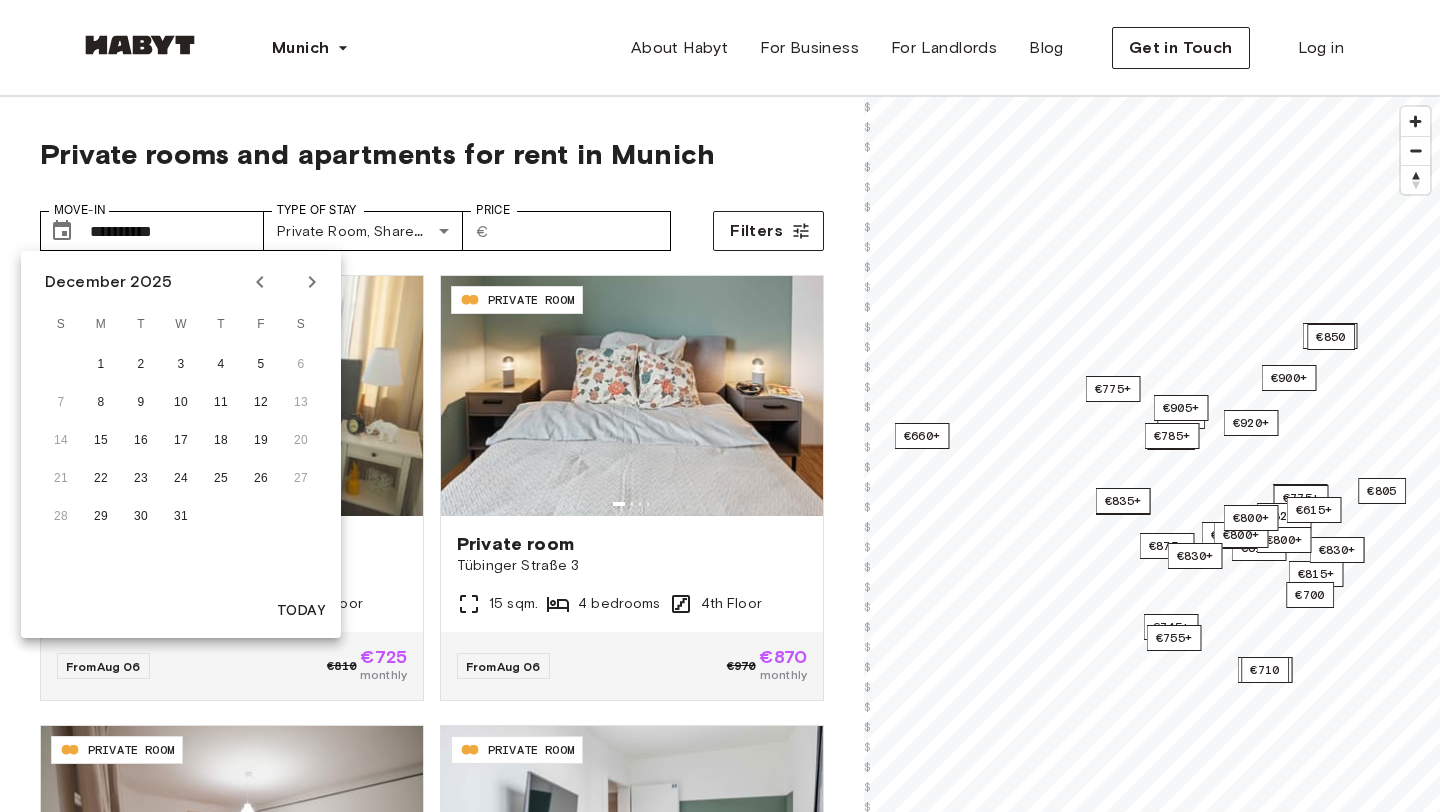 click 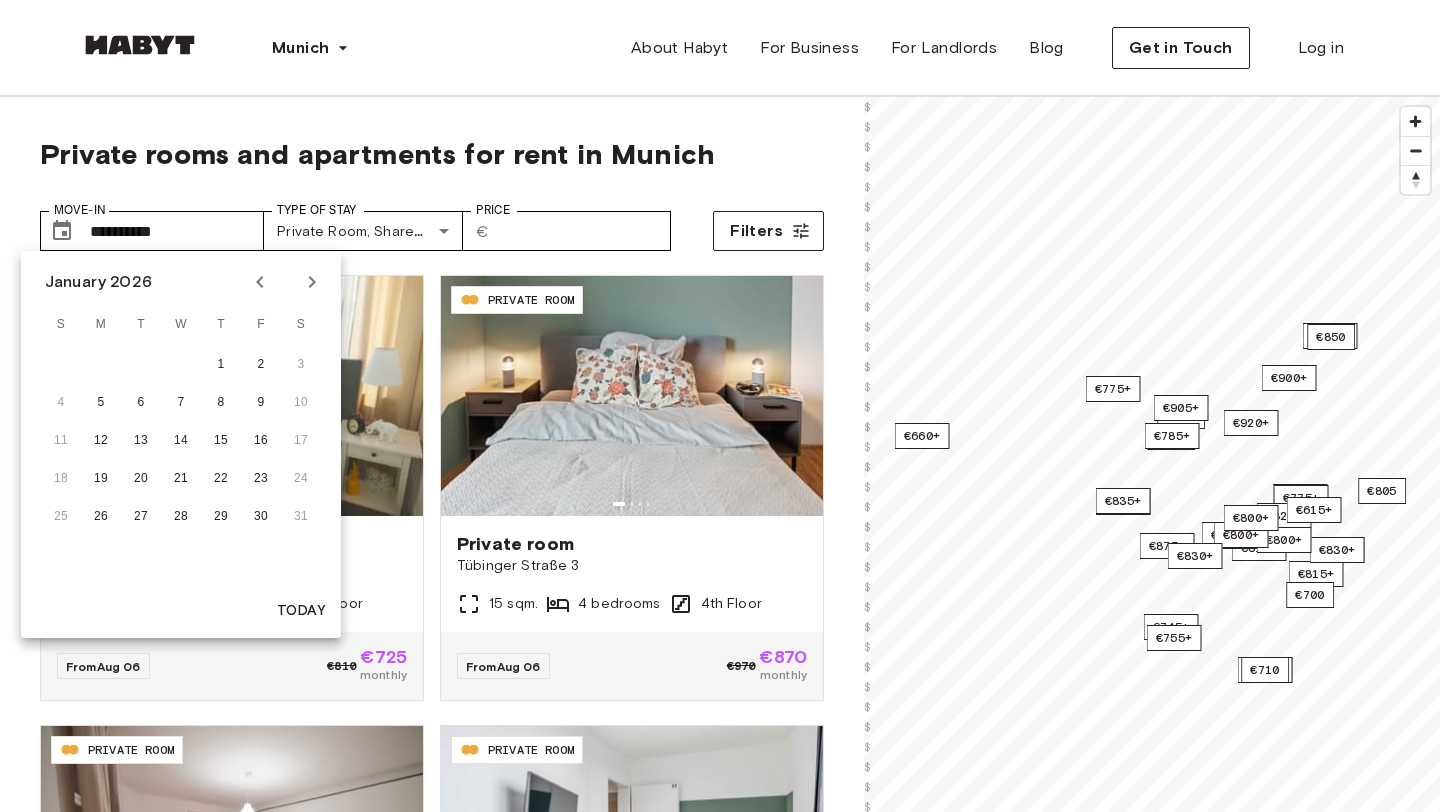 click 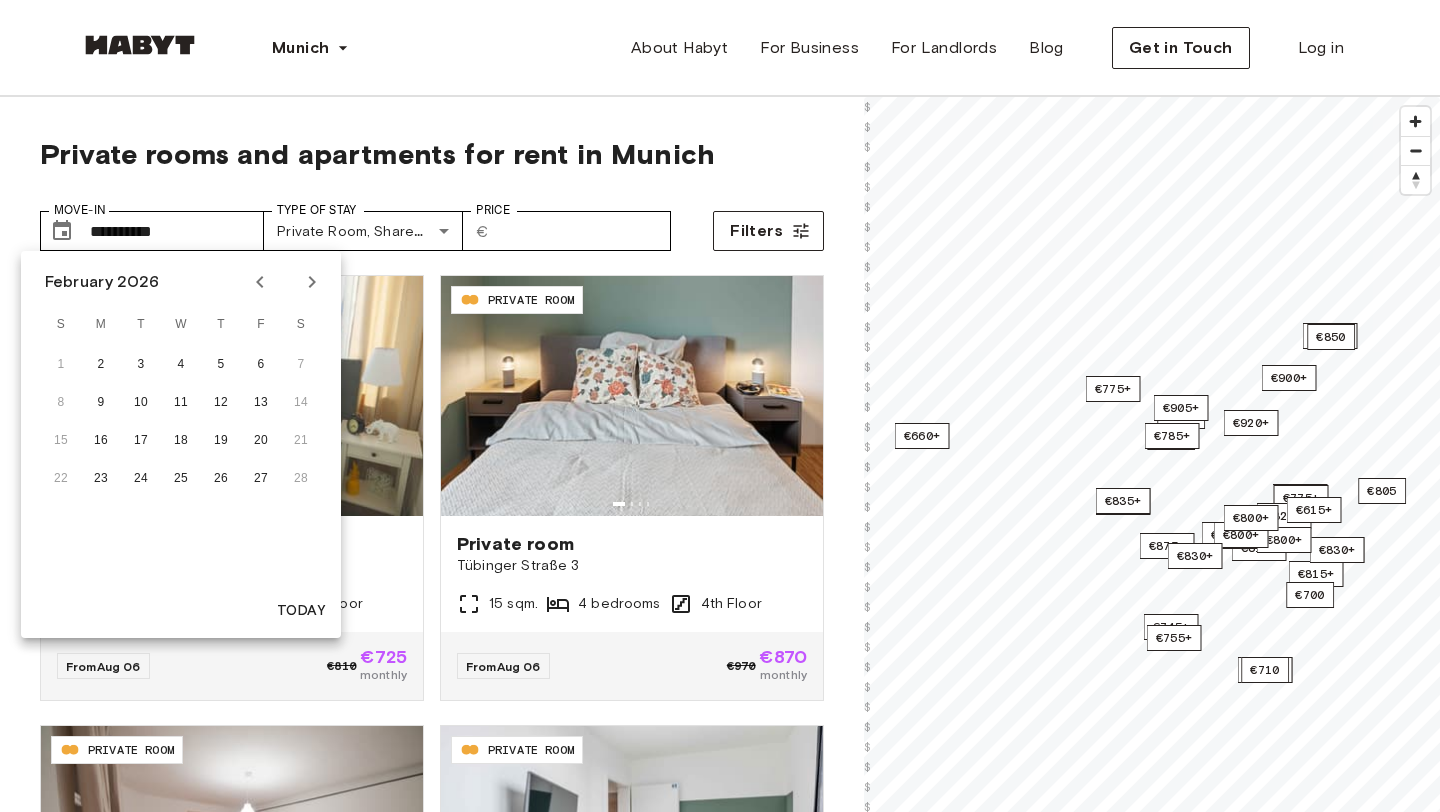 click 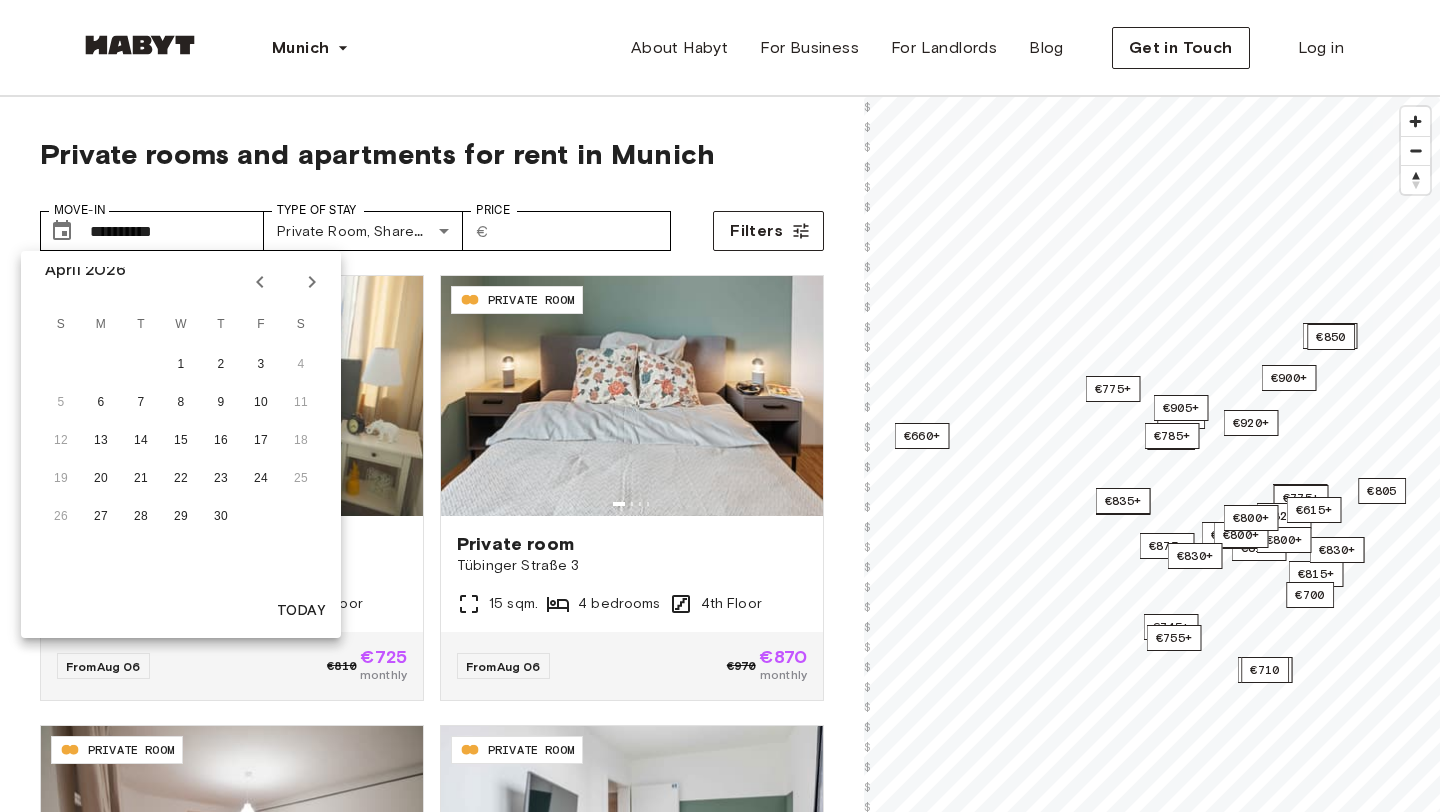 click 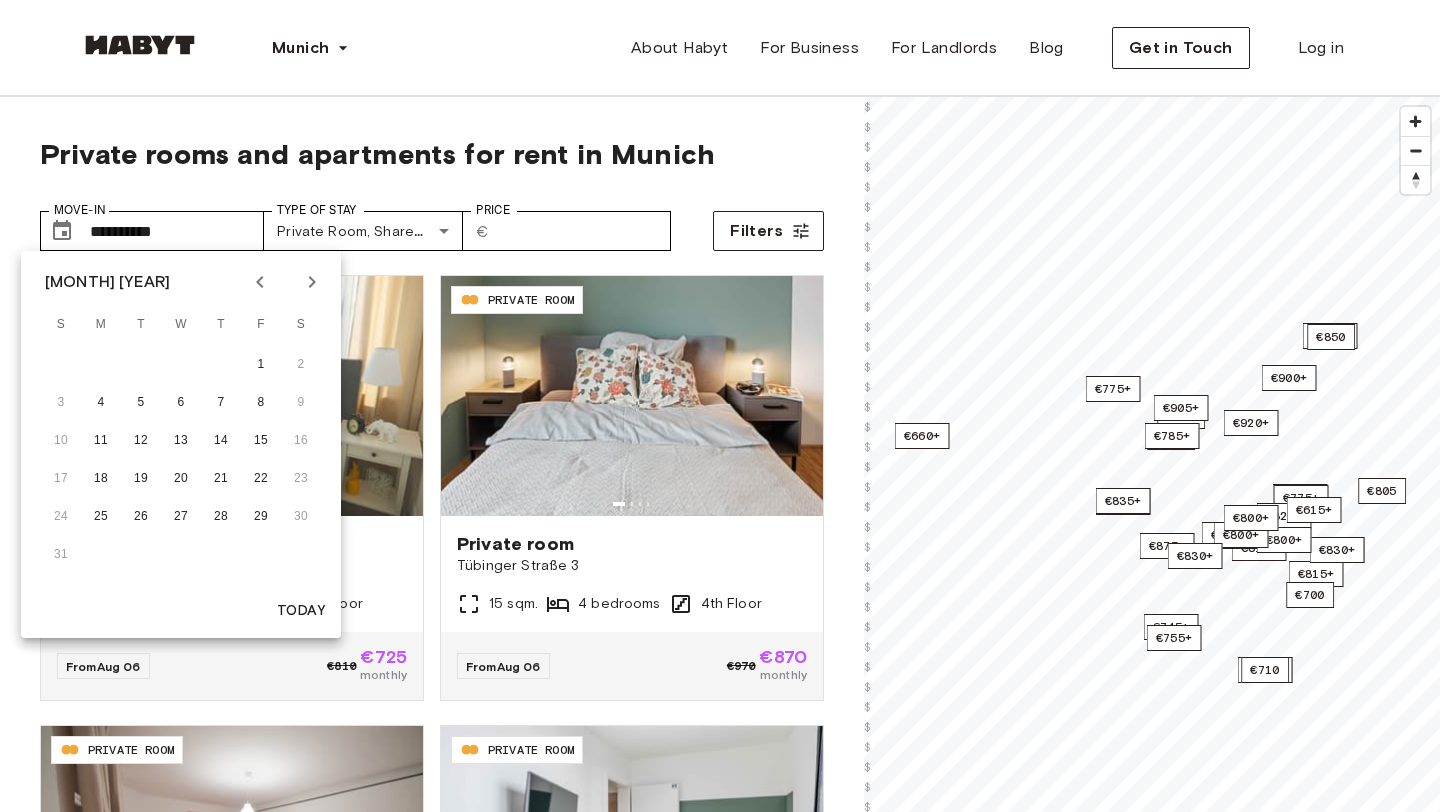 click 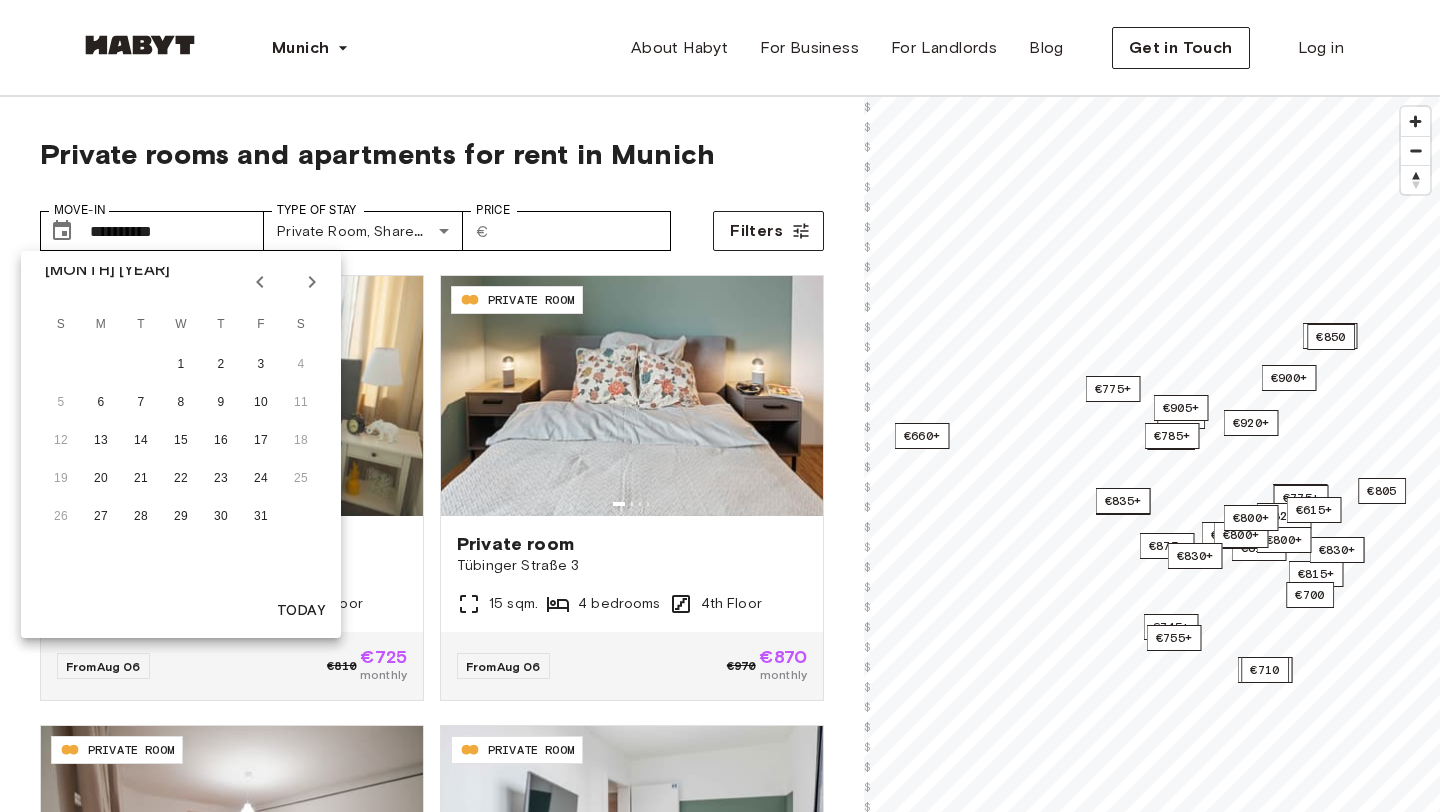 click 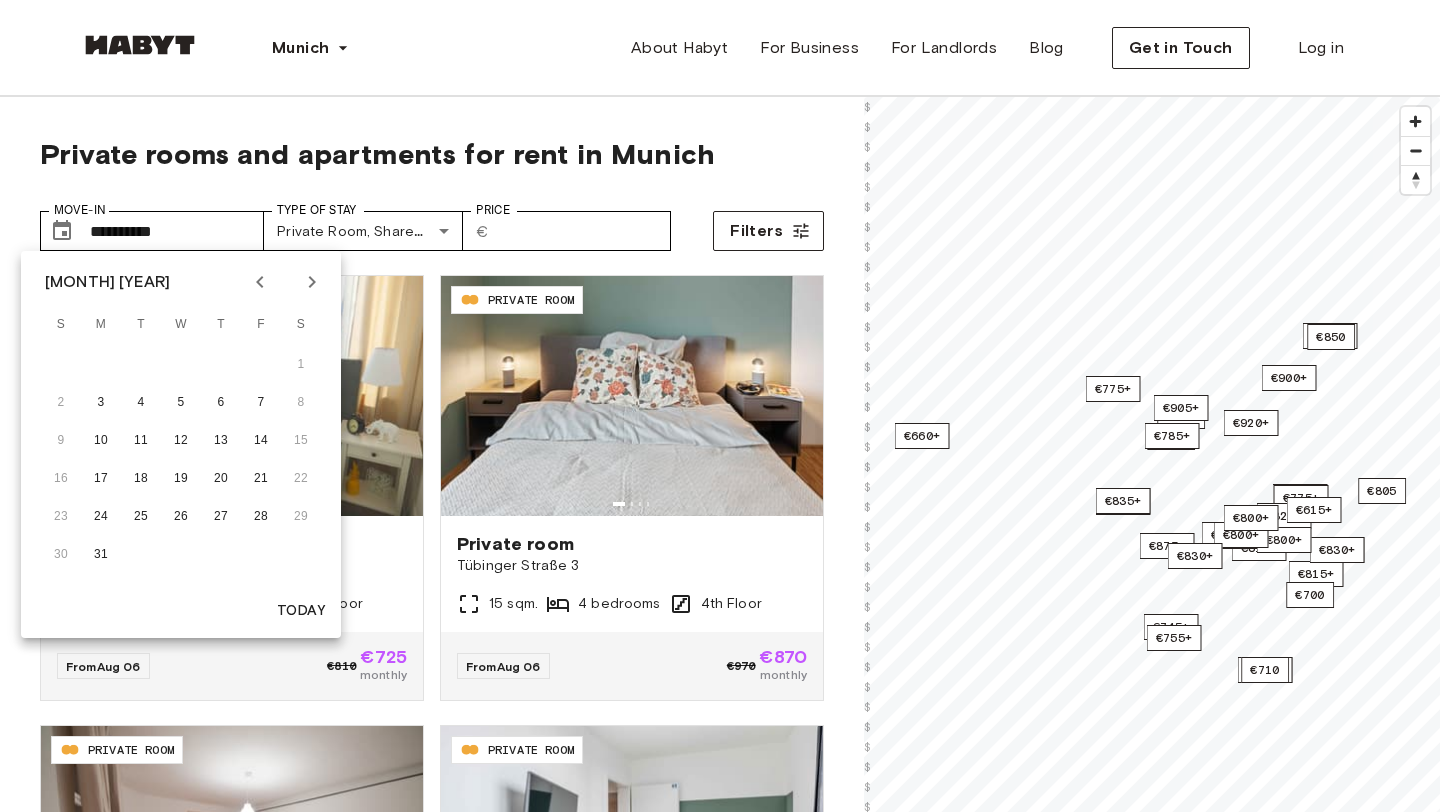 click 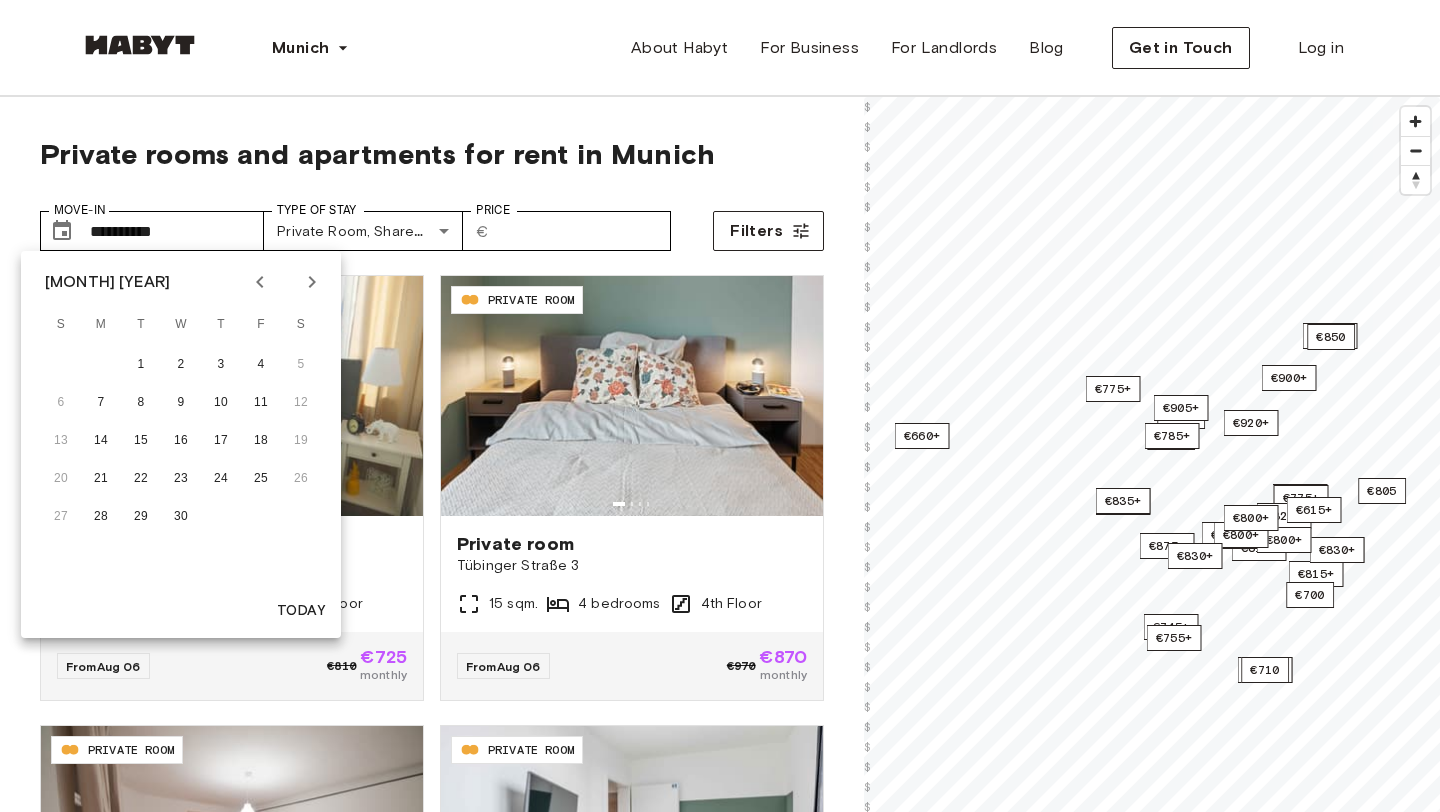 click 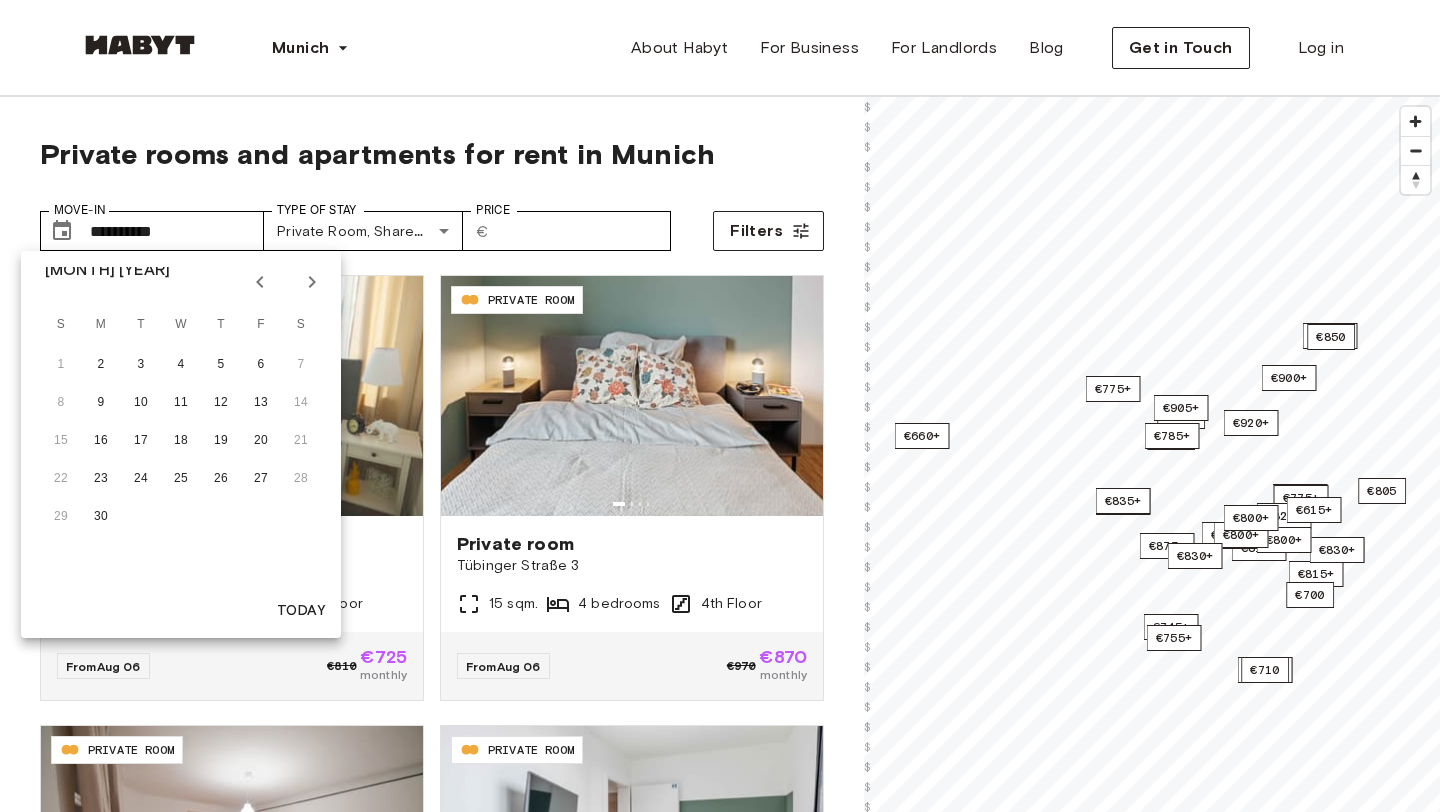 click 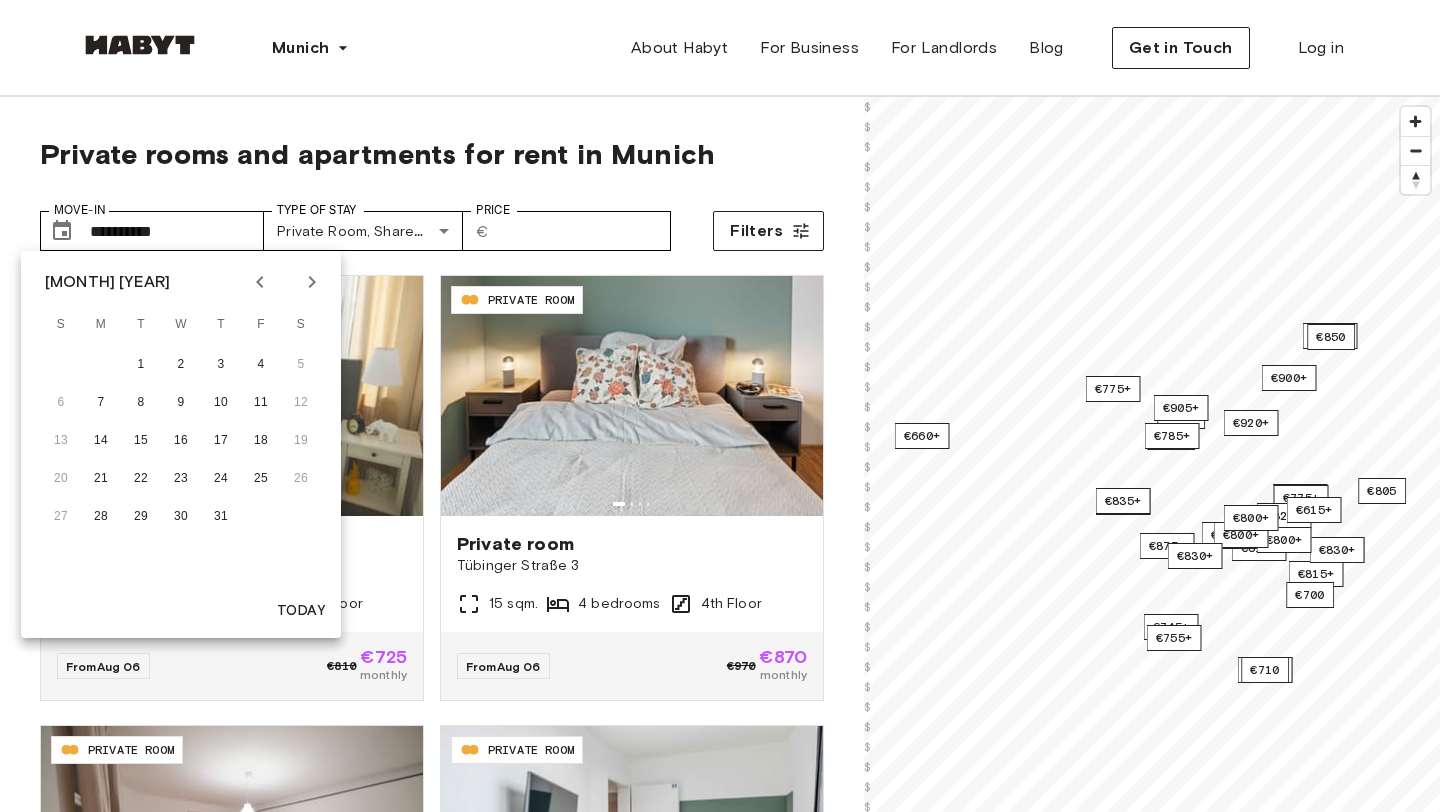 click 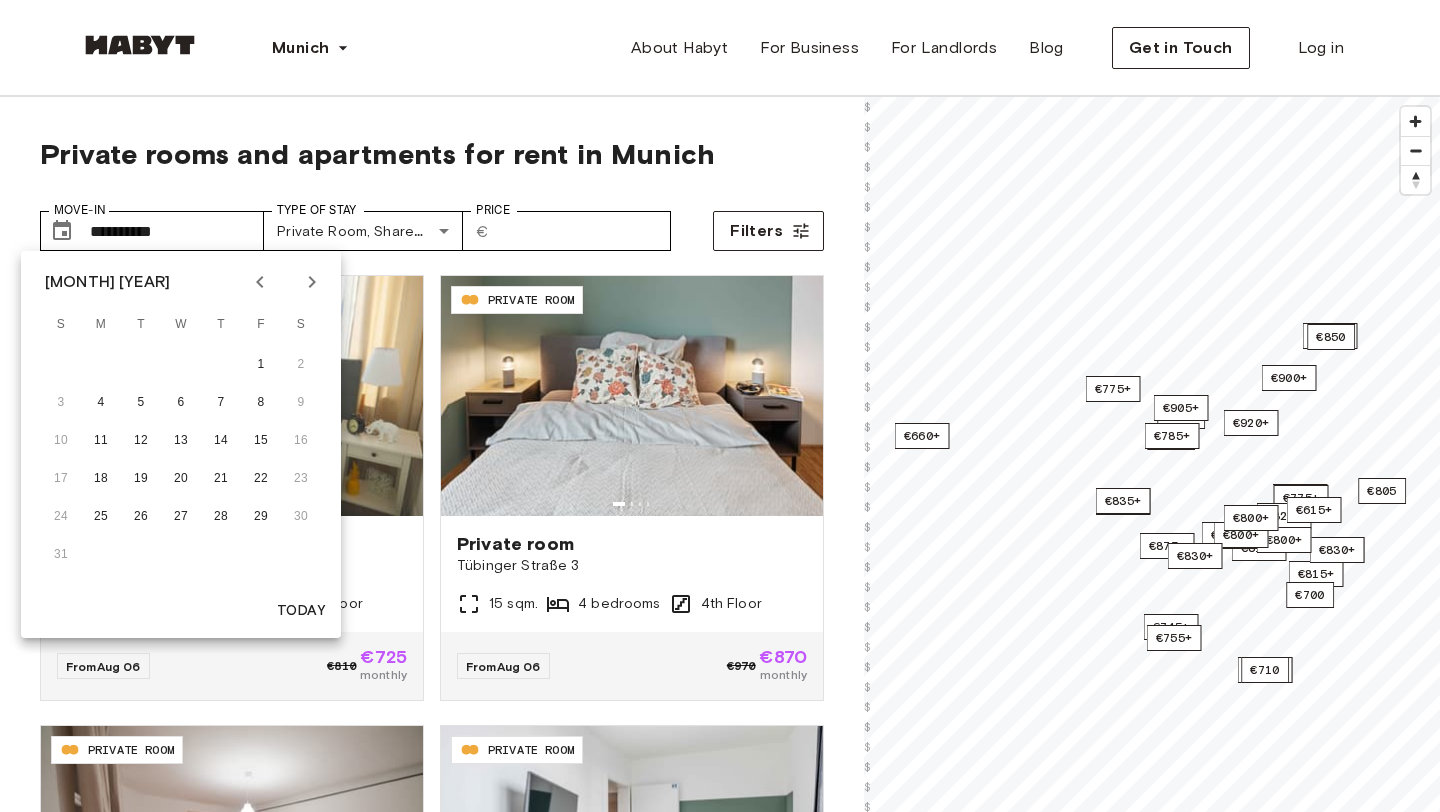 click 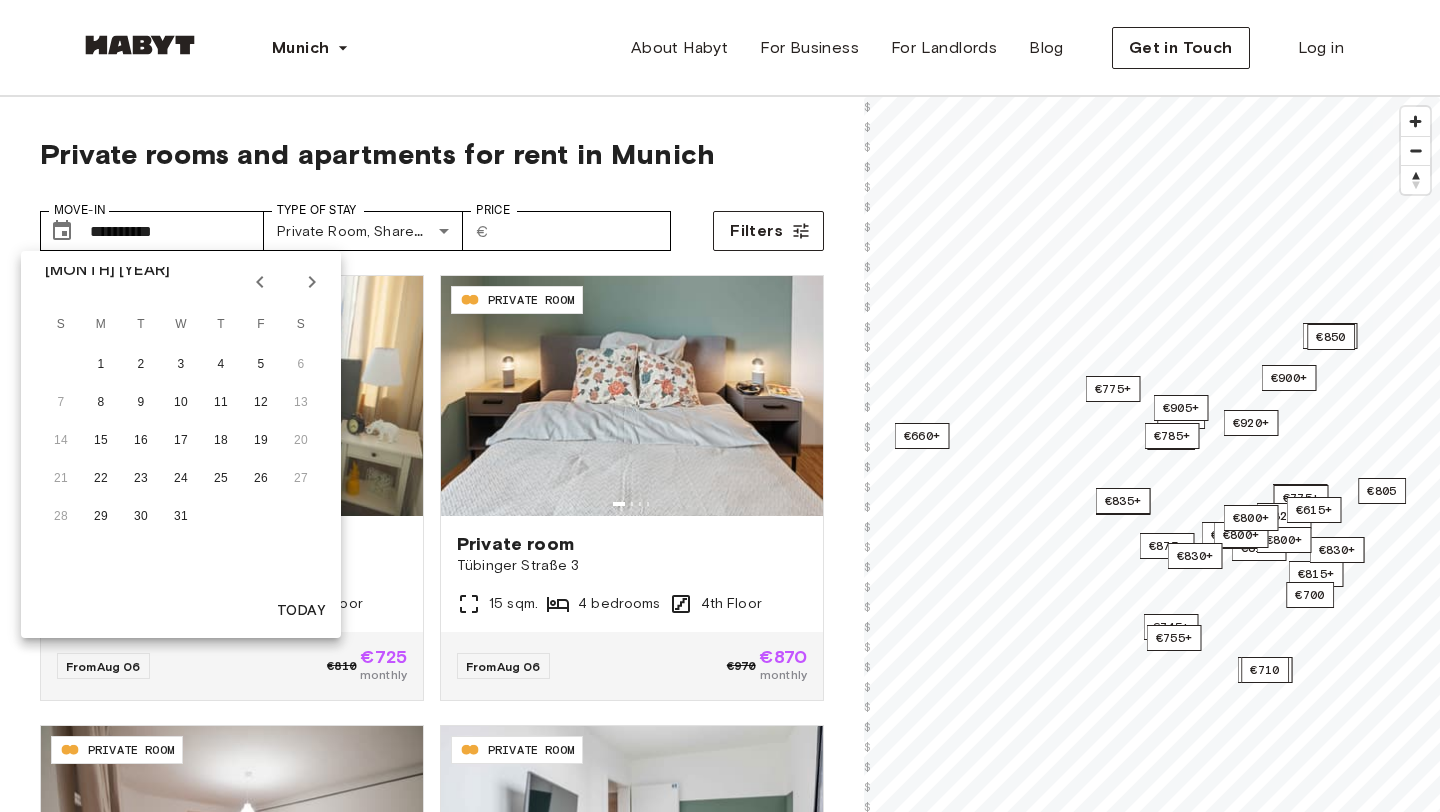click 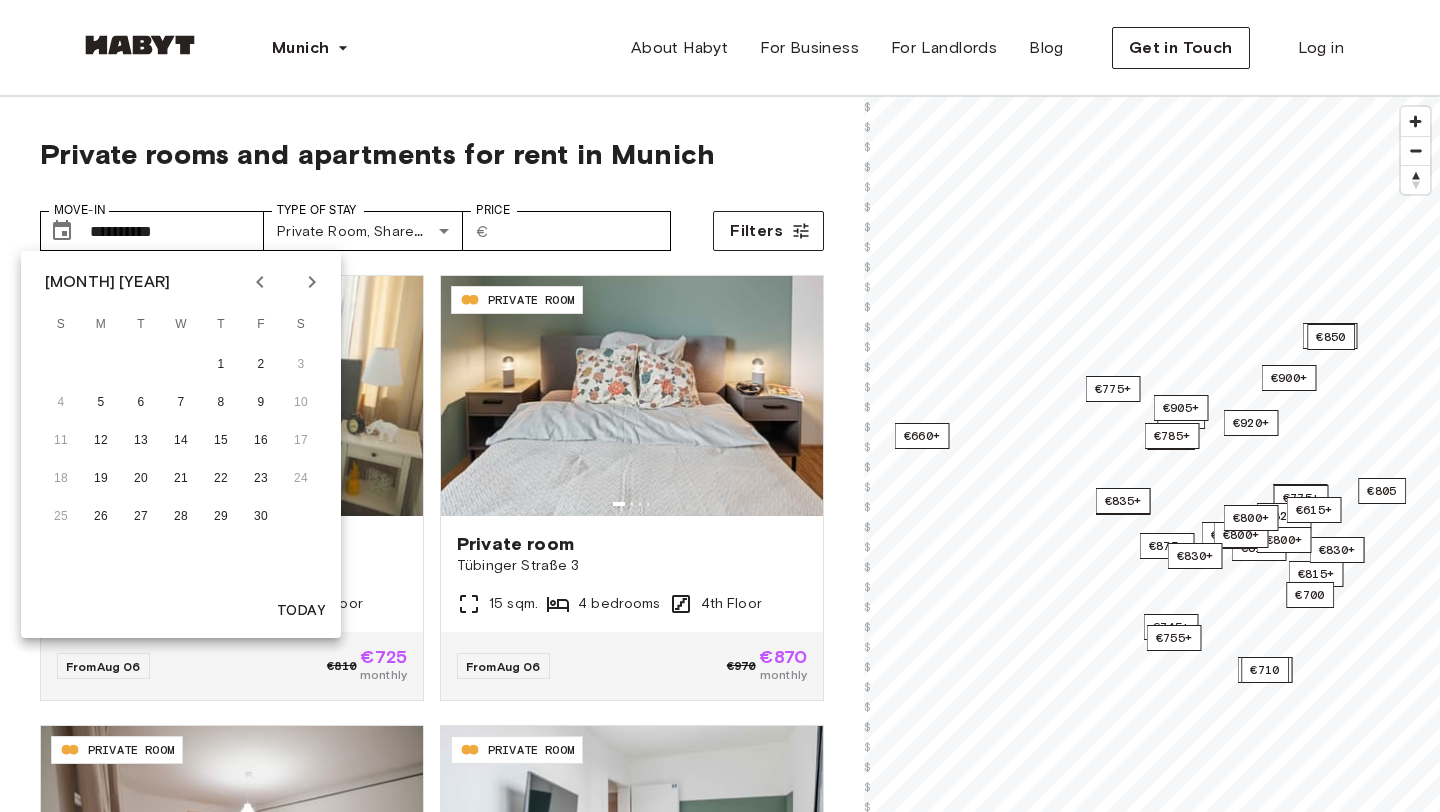 click 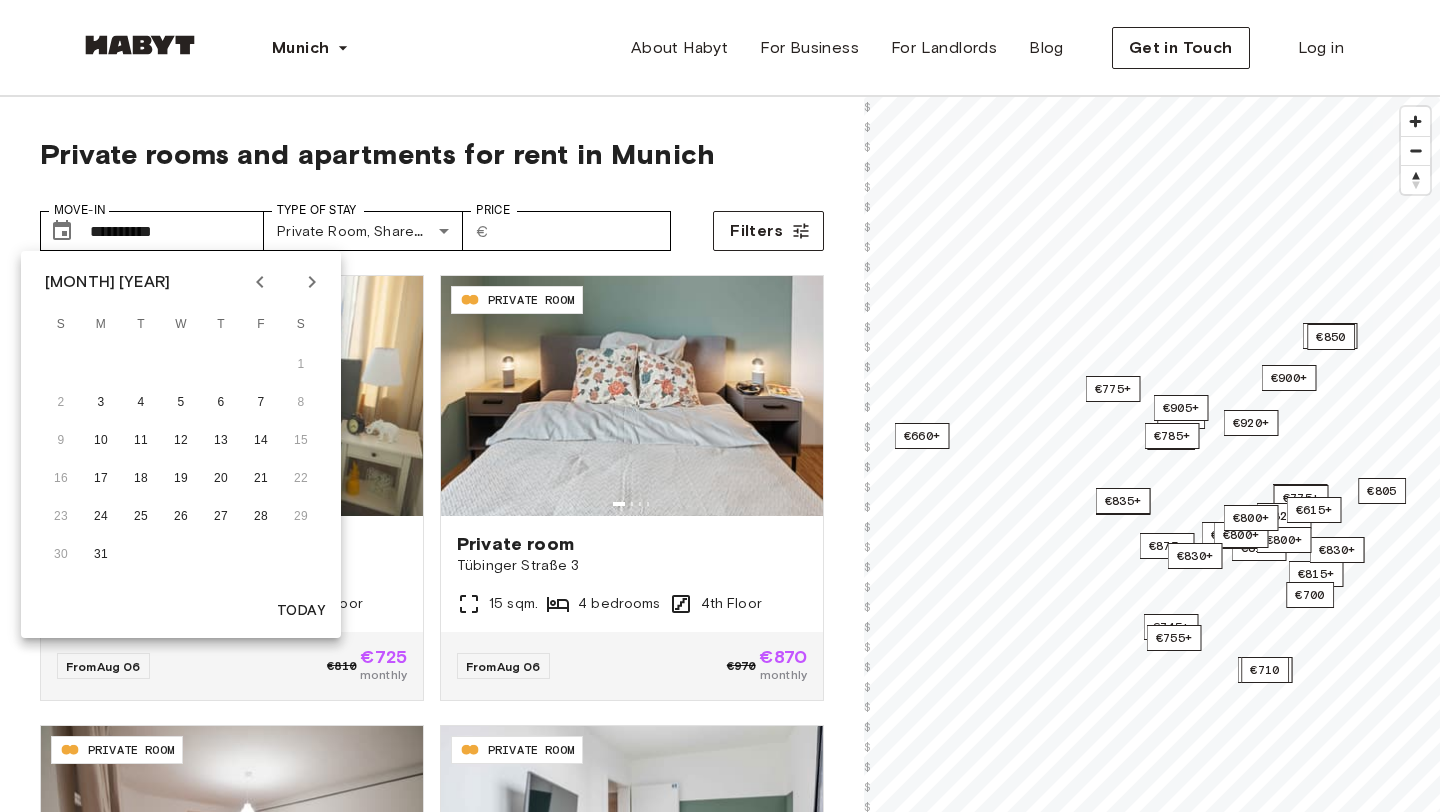 click 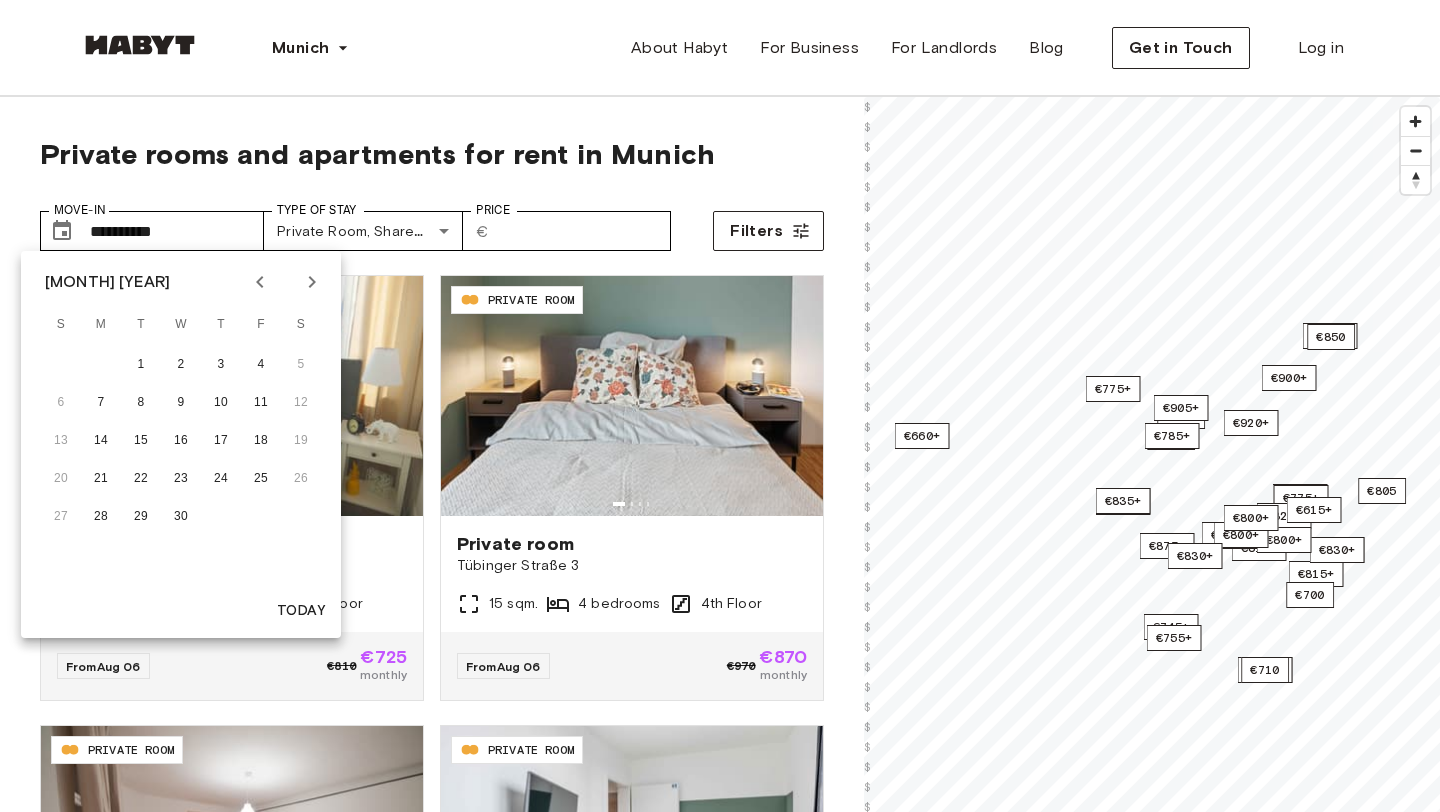 click 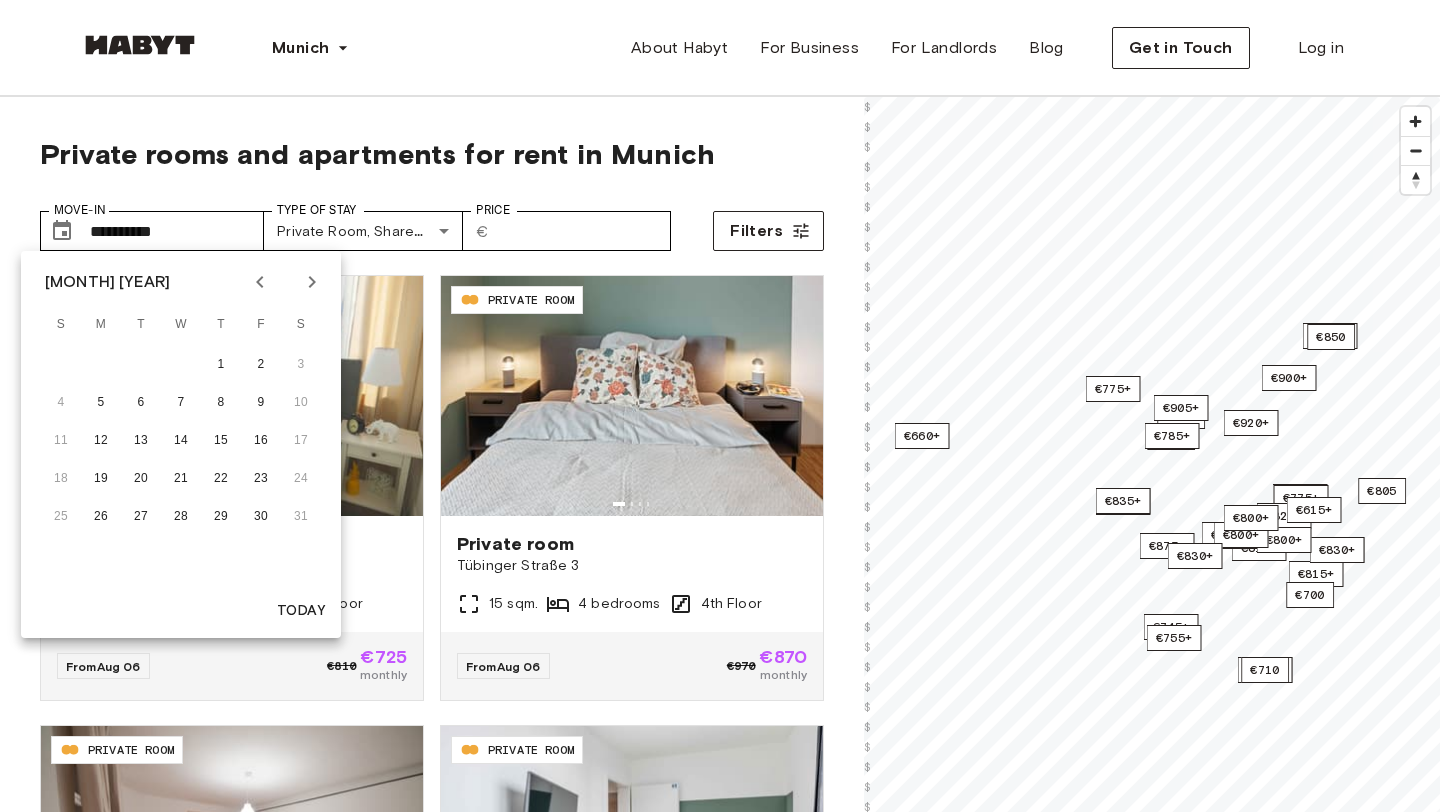 click 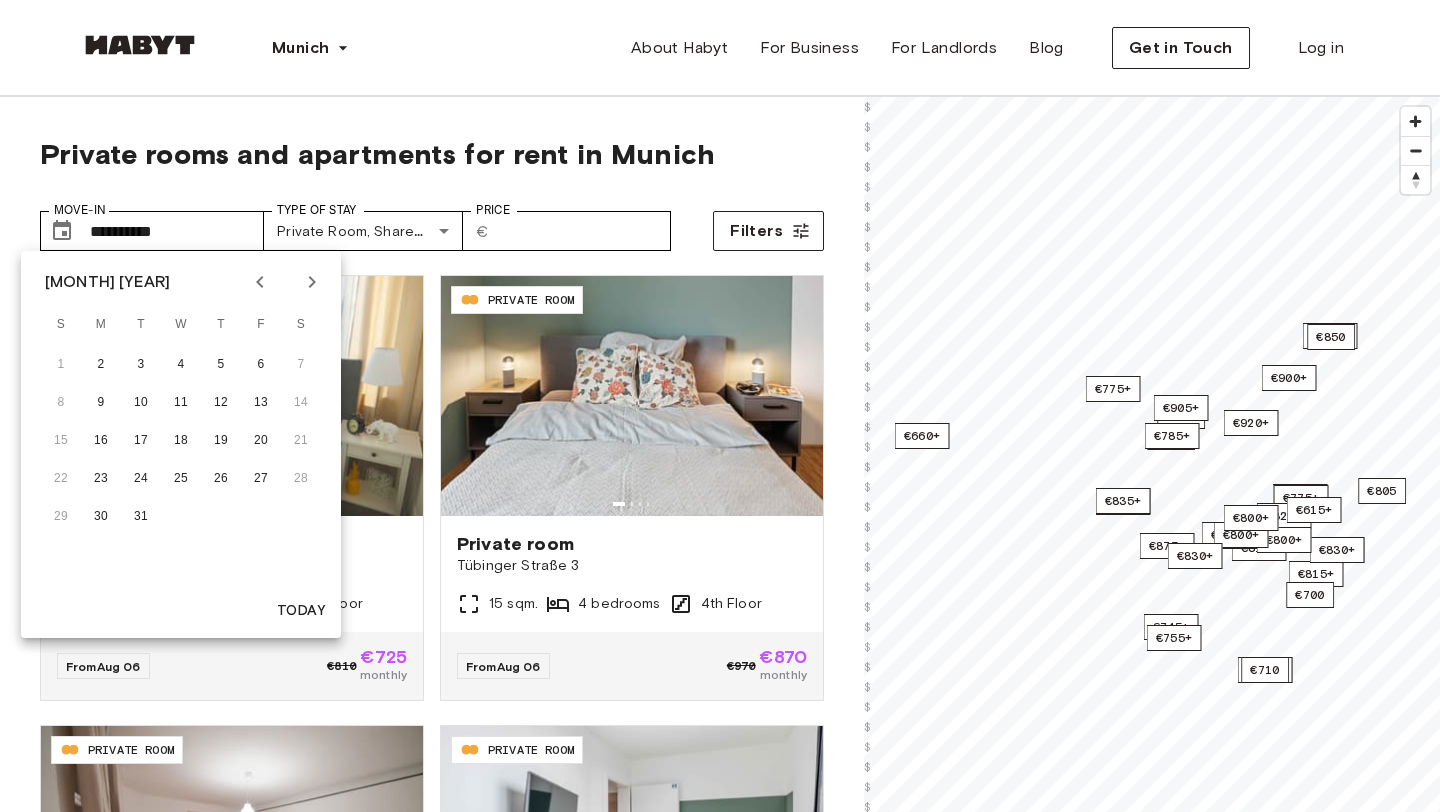 click 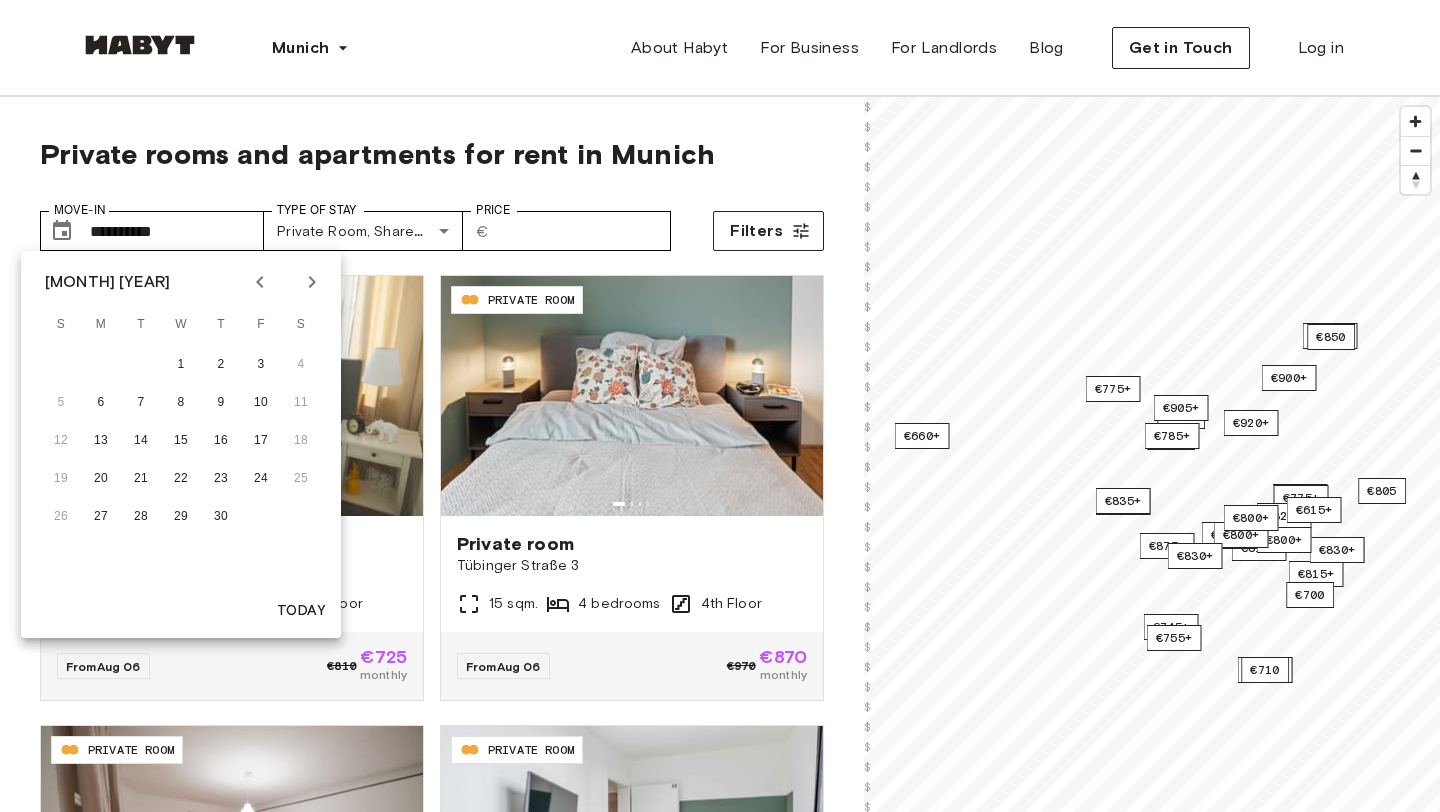 click 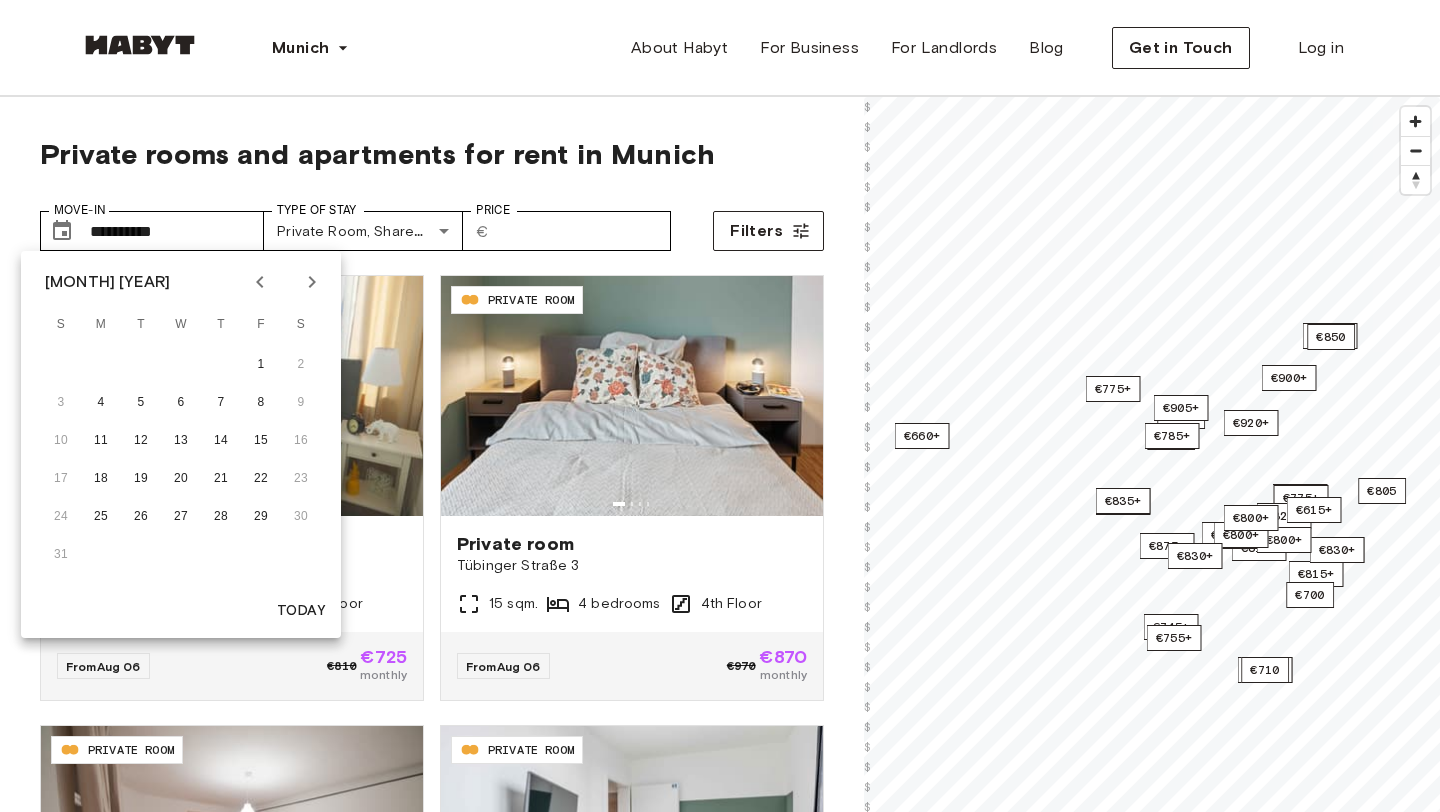 click 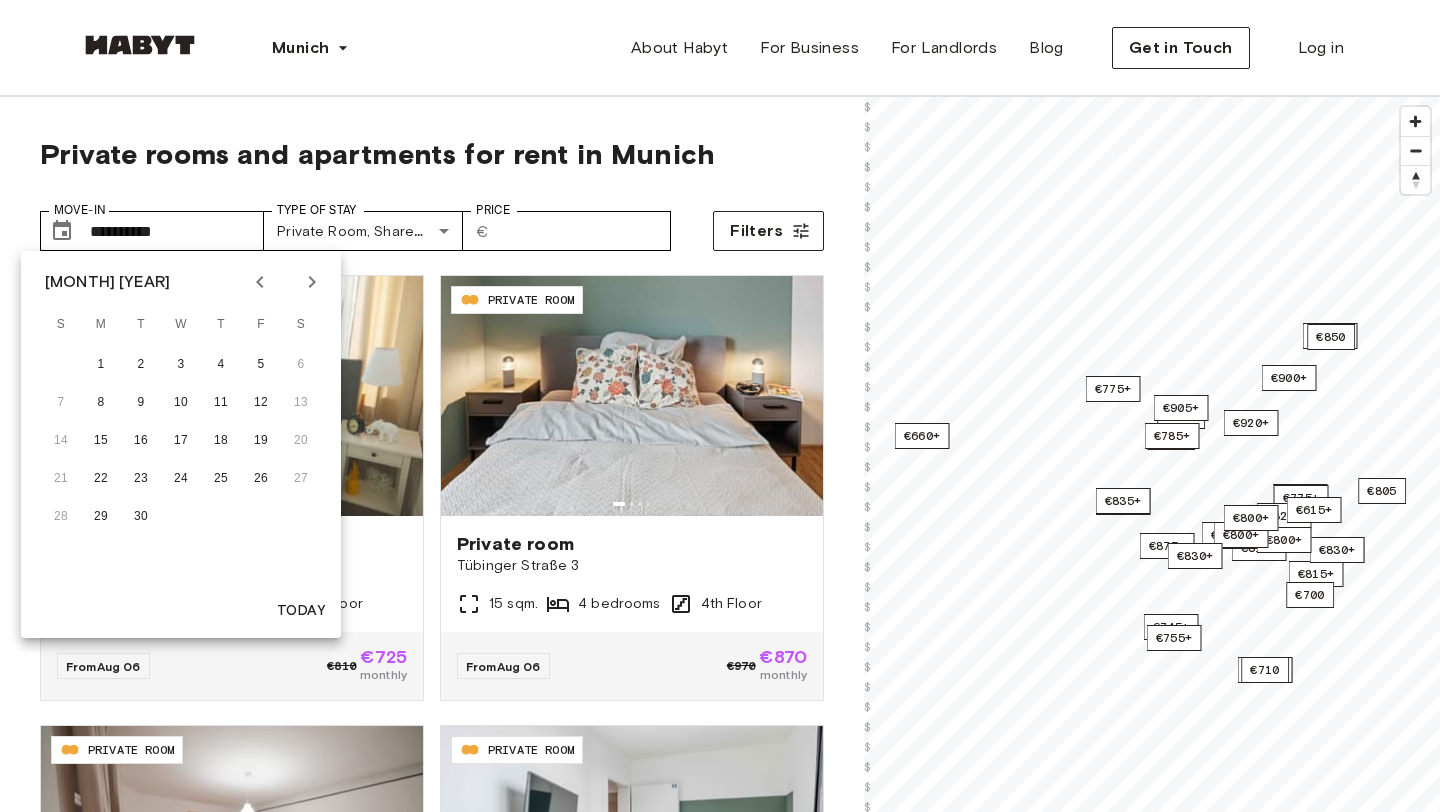 click 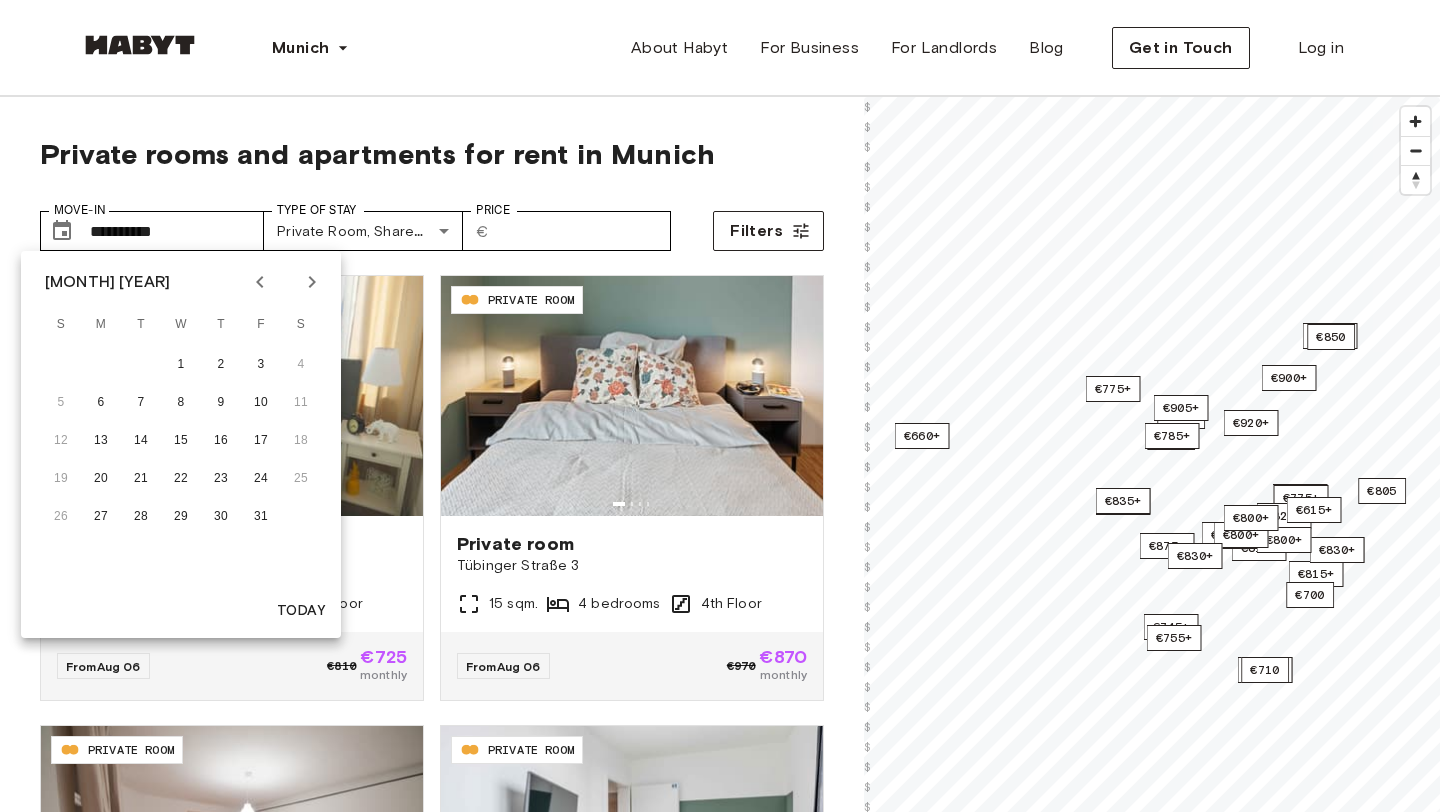 click 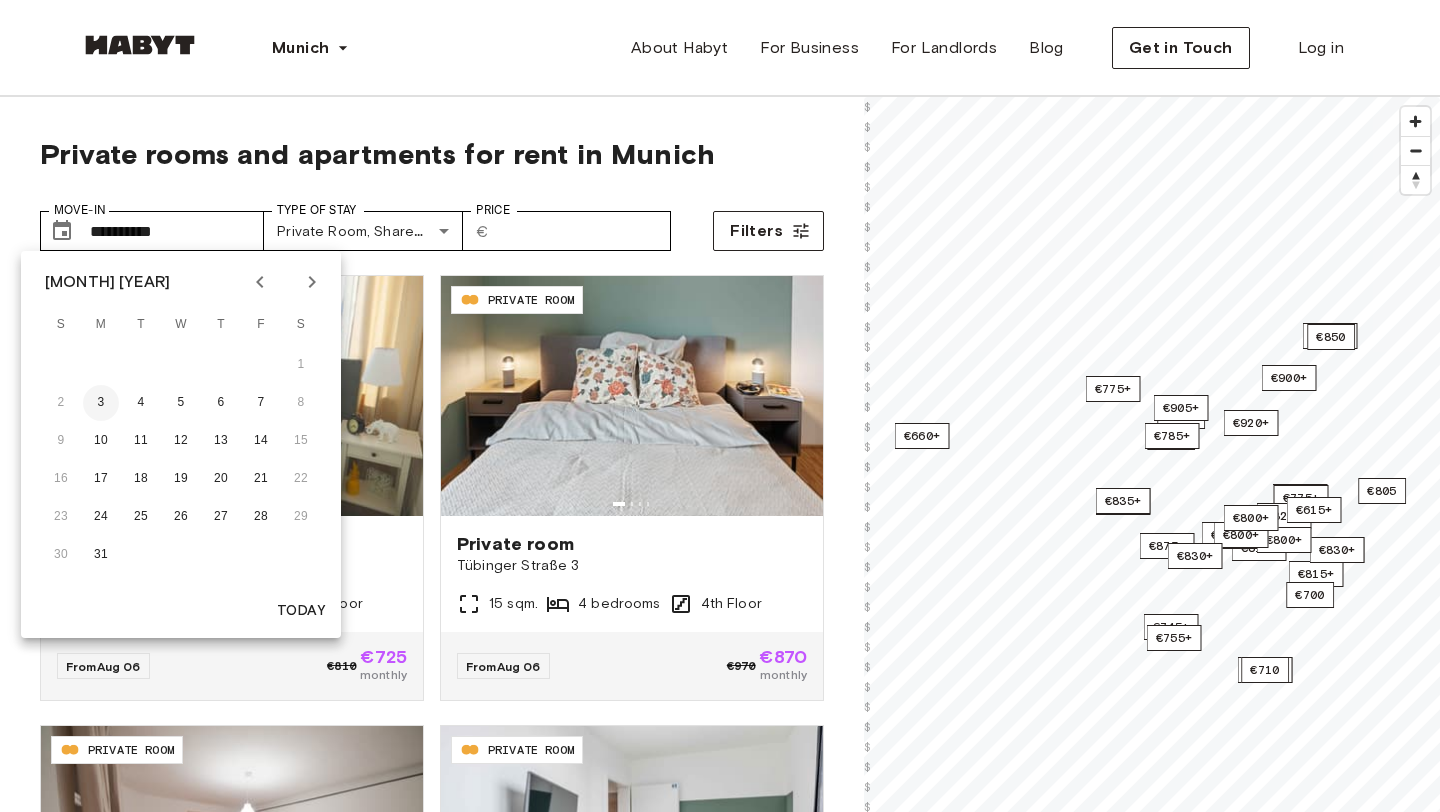 click on "3" at bounding box center [101, 403] 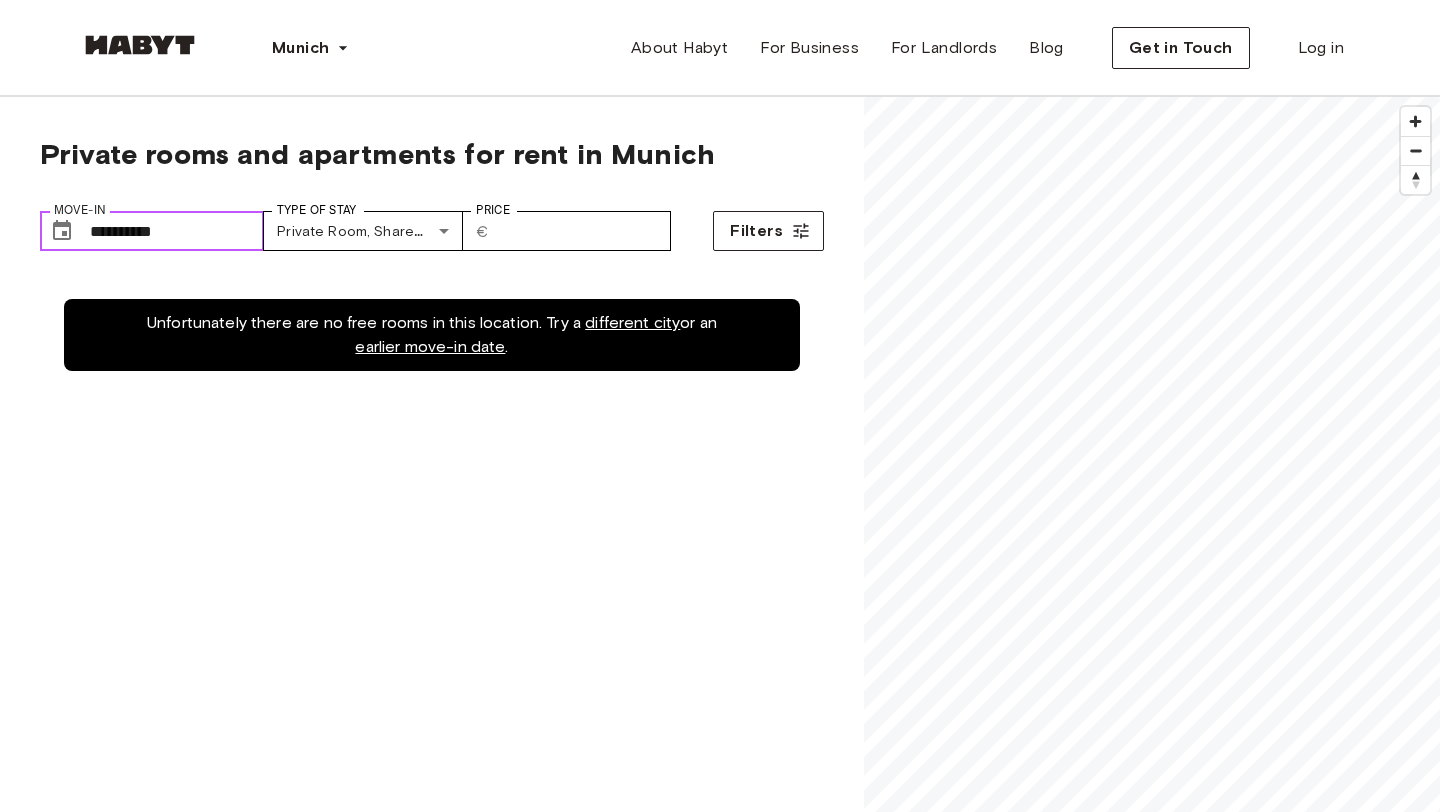click on "**********" at bounding box center (177, 231) 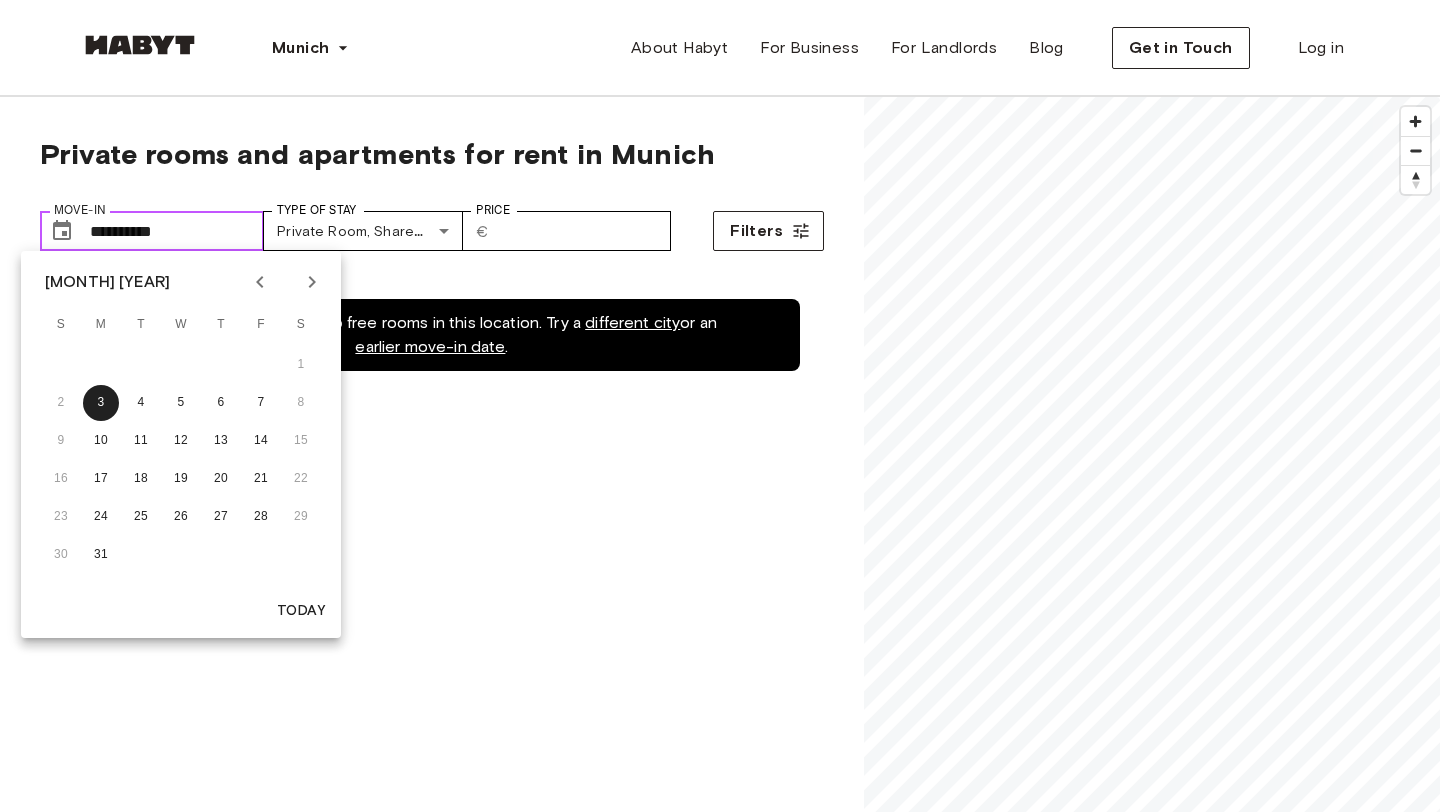 click on "**********" at bounding box center [177, 231] 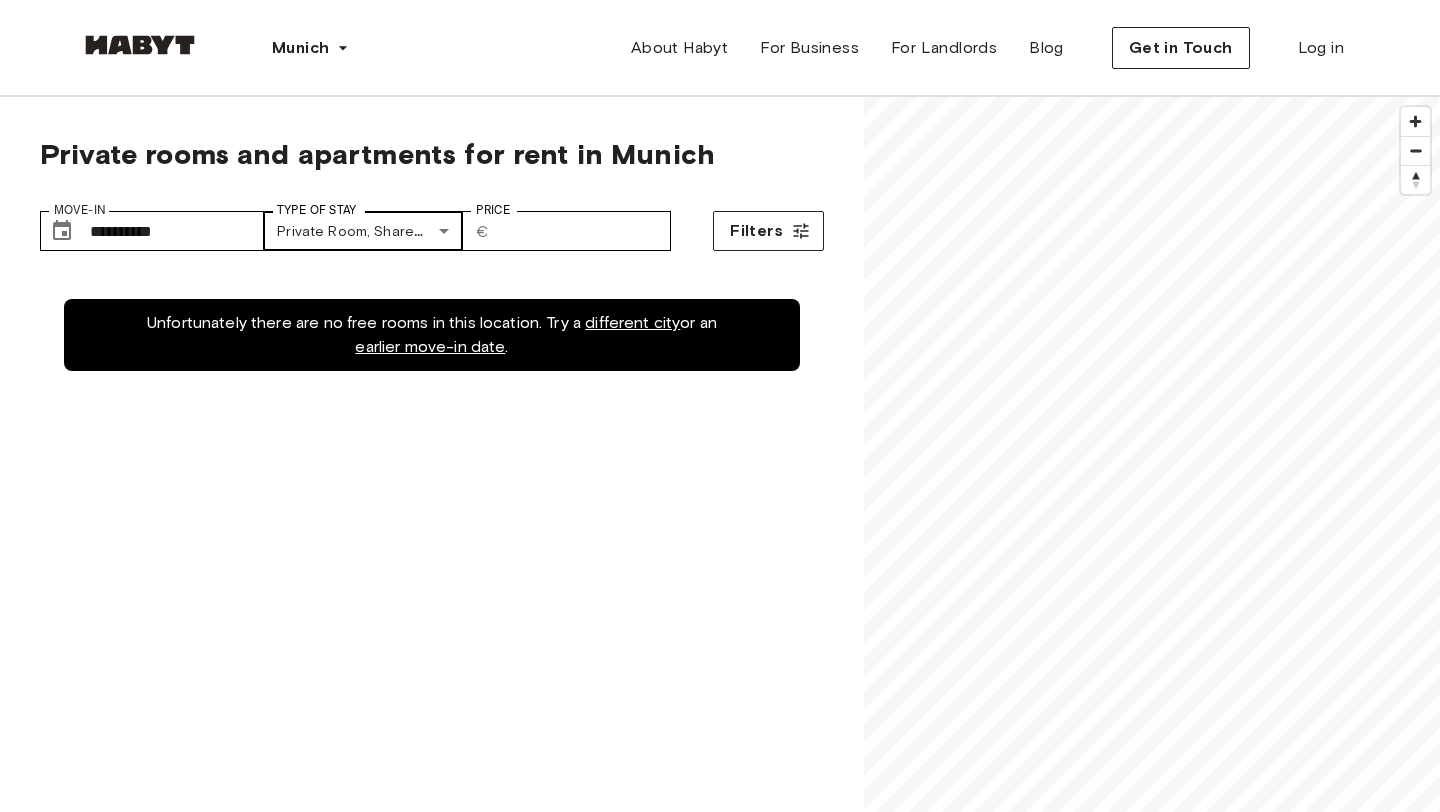 click on "**********" at bounding box center (720, 2449) 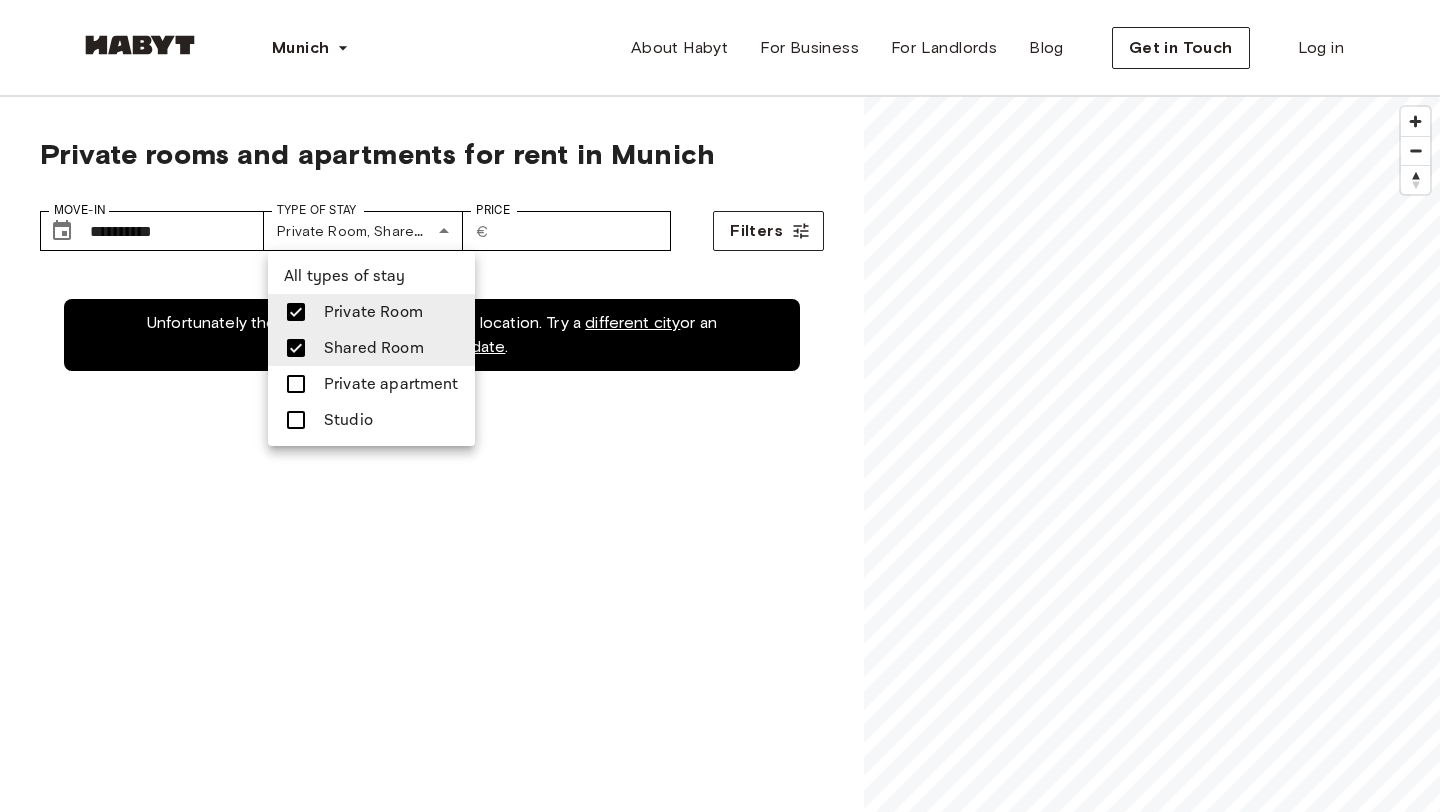 click at bounding box center [296, 384] 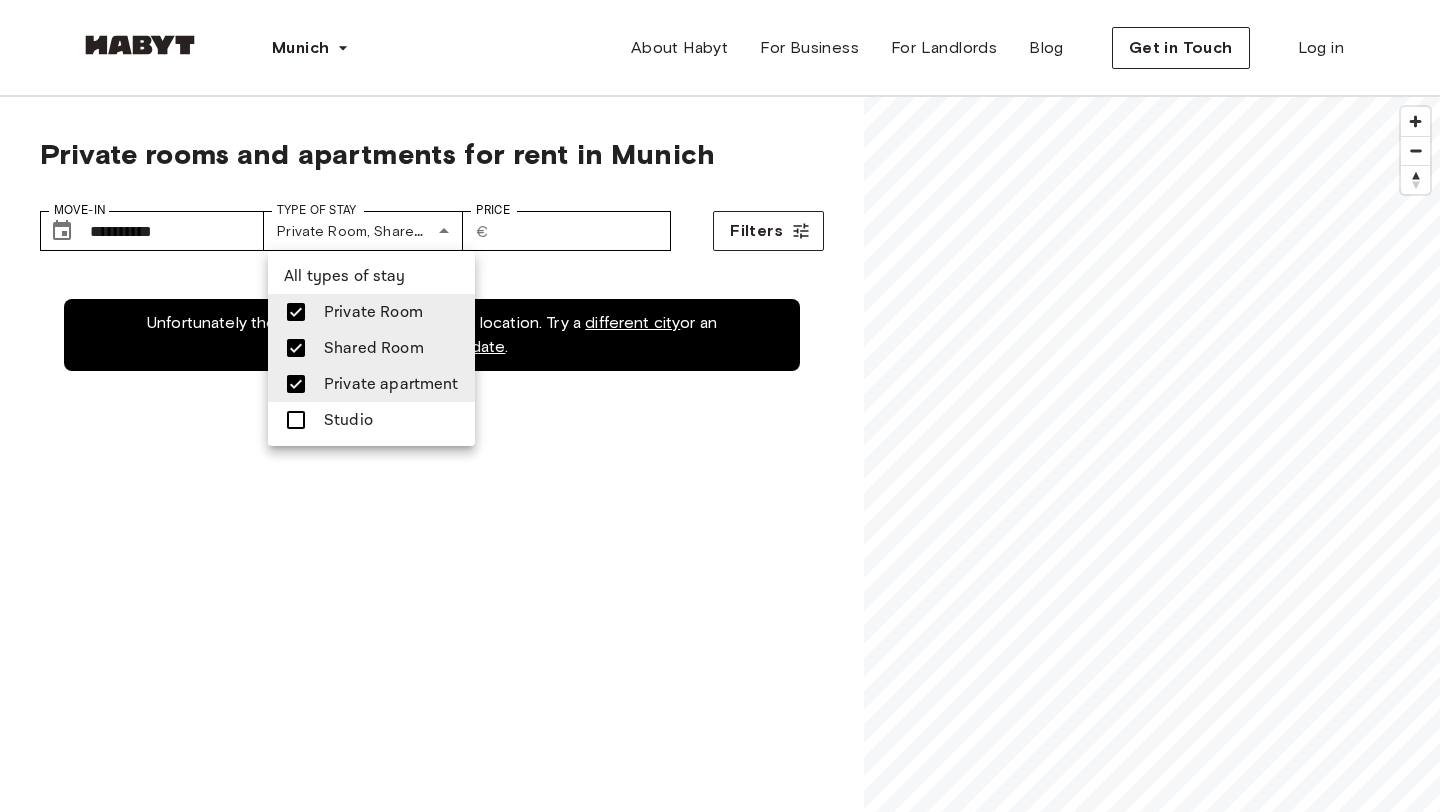 click at bounding box center [302, 420] 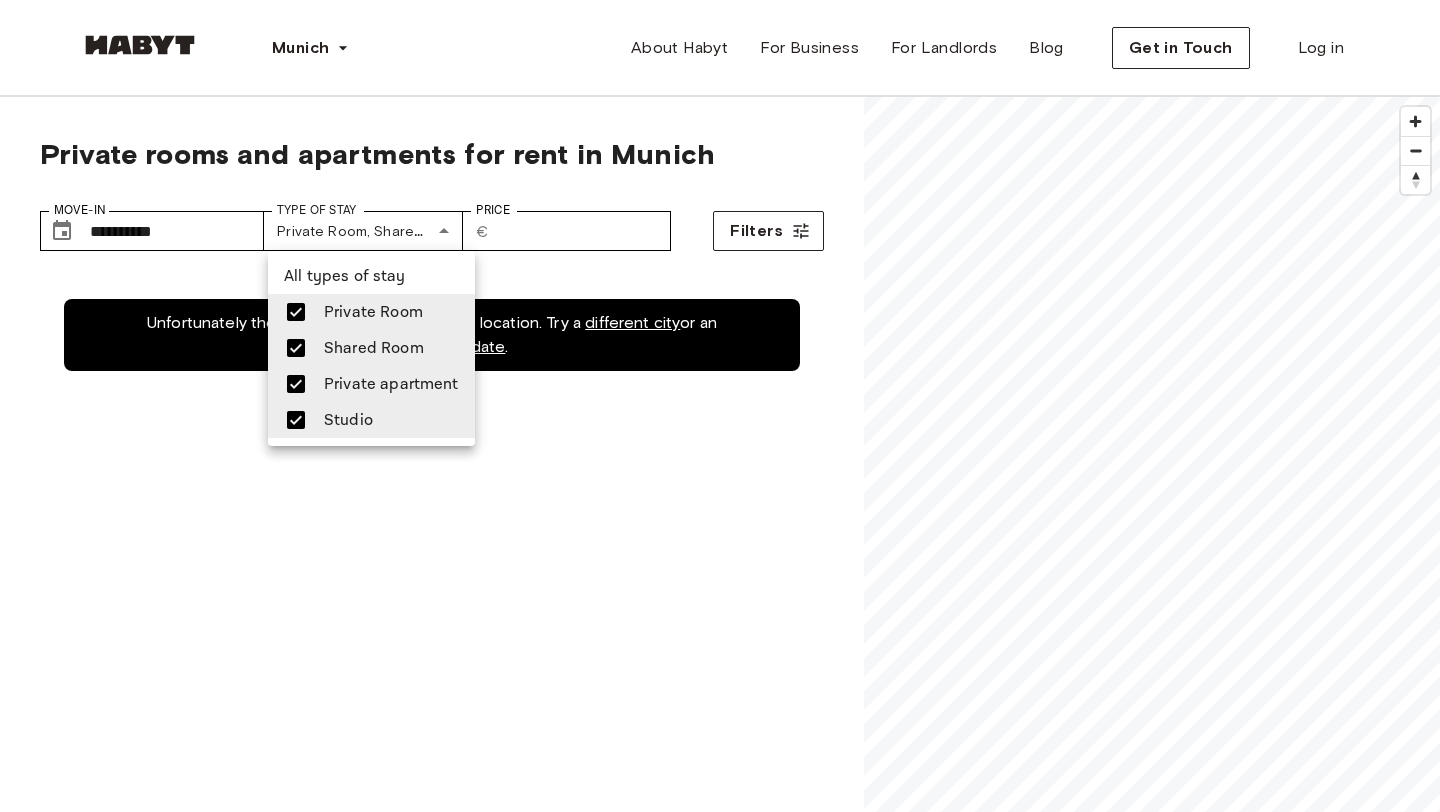 click at bounding box center [296, 312] 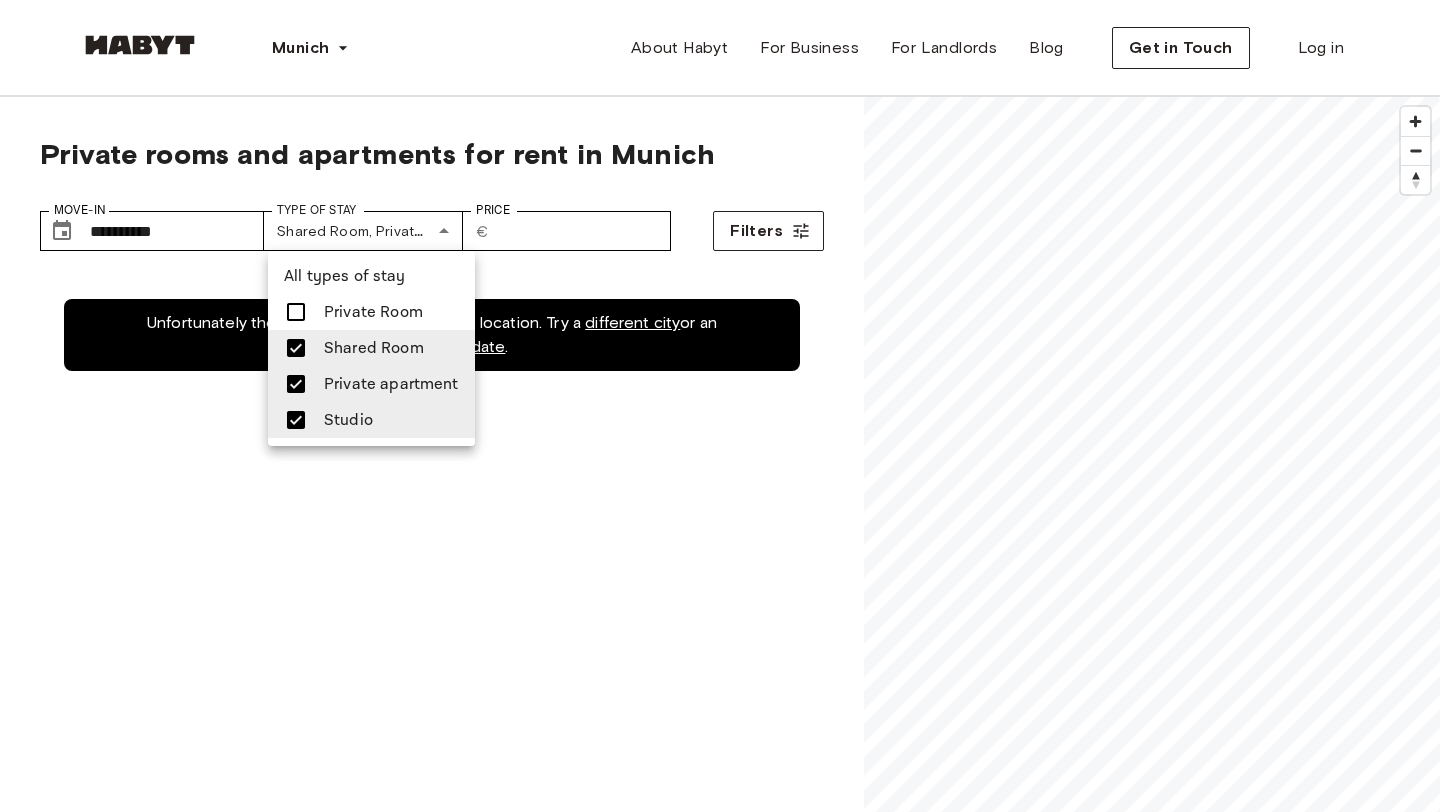 click at bounding box center [296, 348] 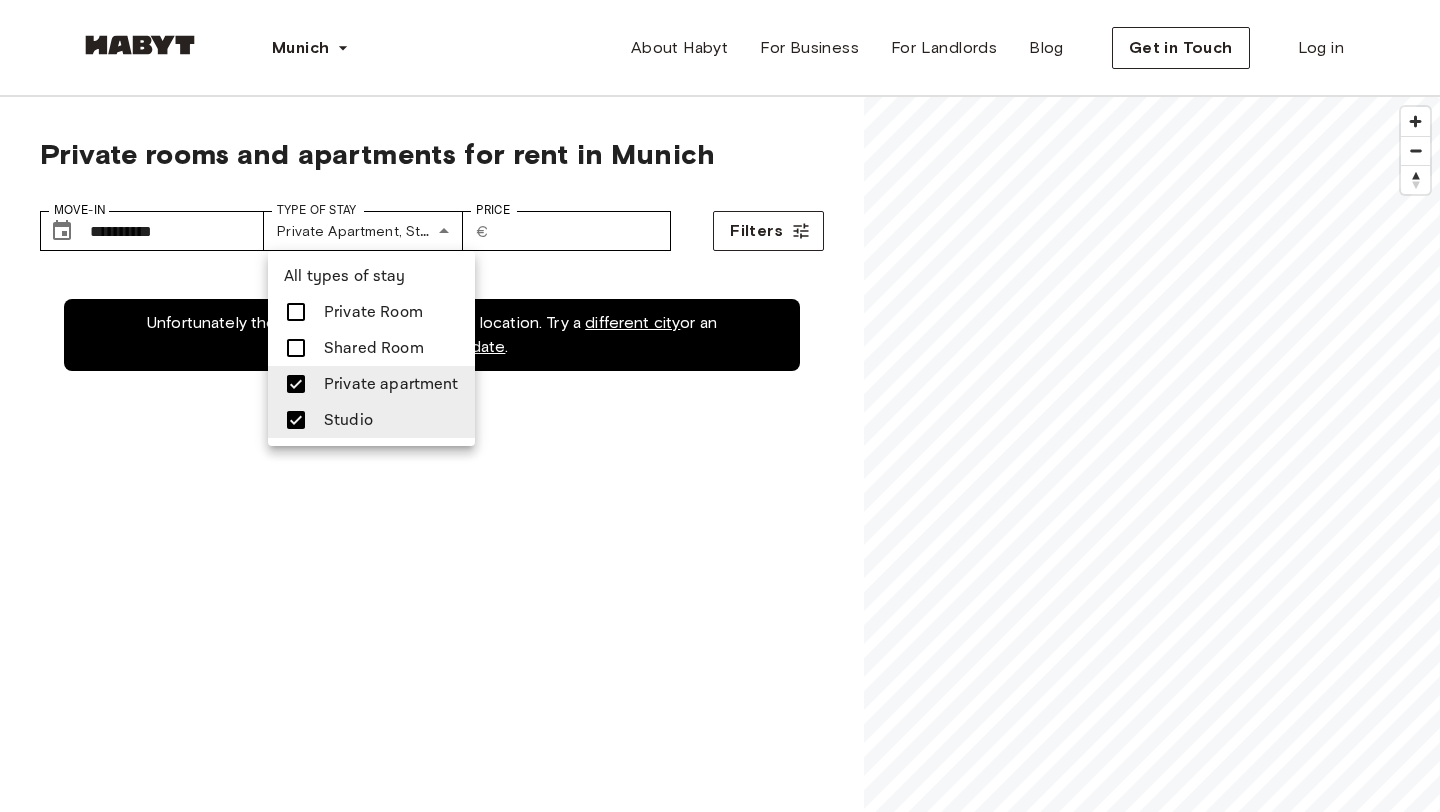 click at bounding box center (720, 406) 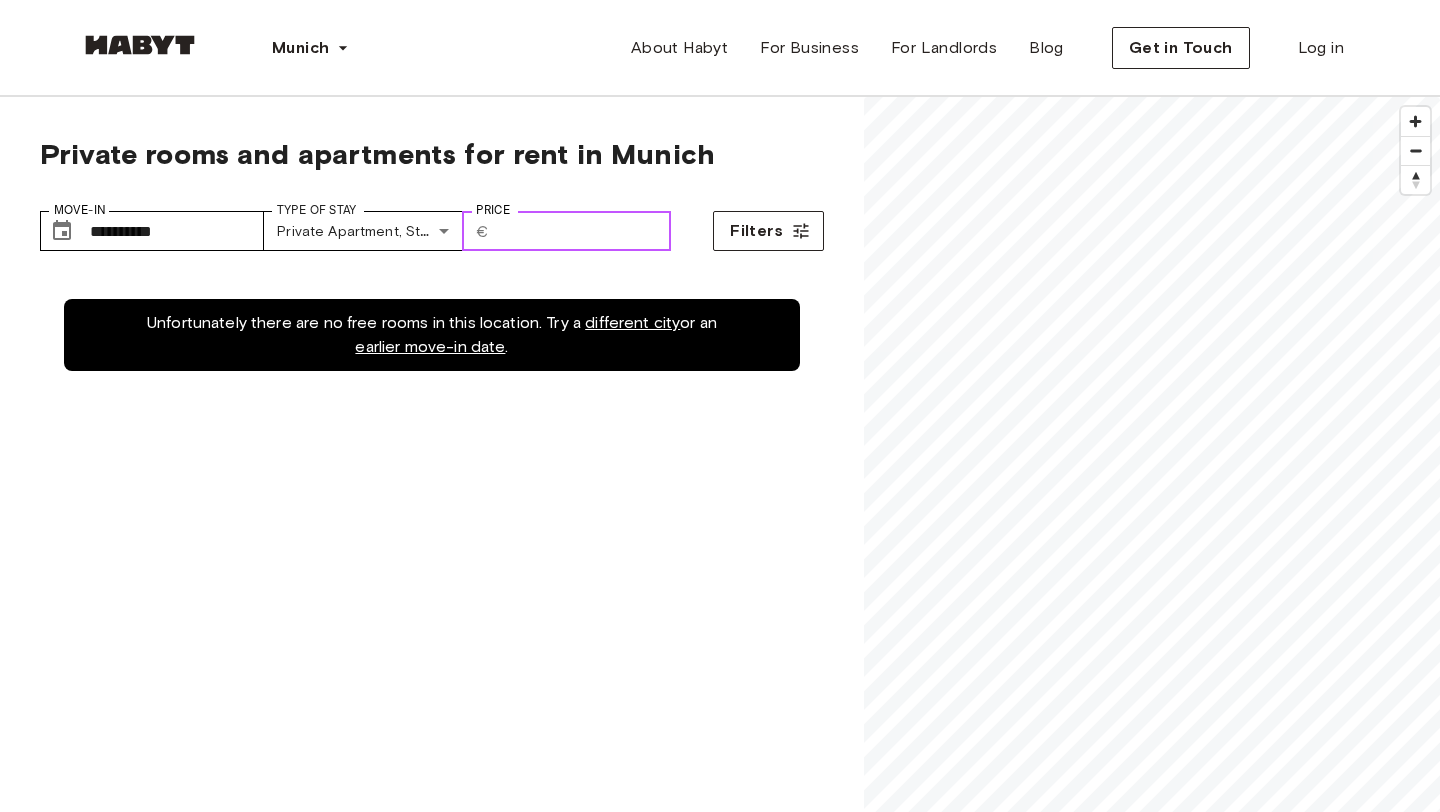 click on "Price" at bounding box center (584, 231) 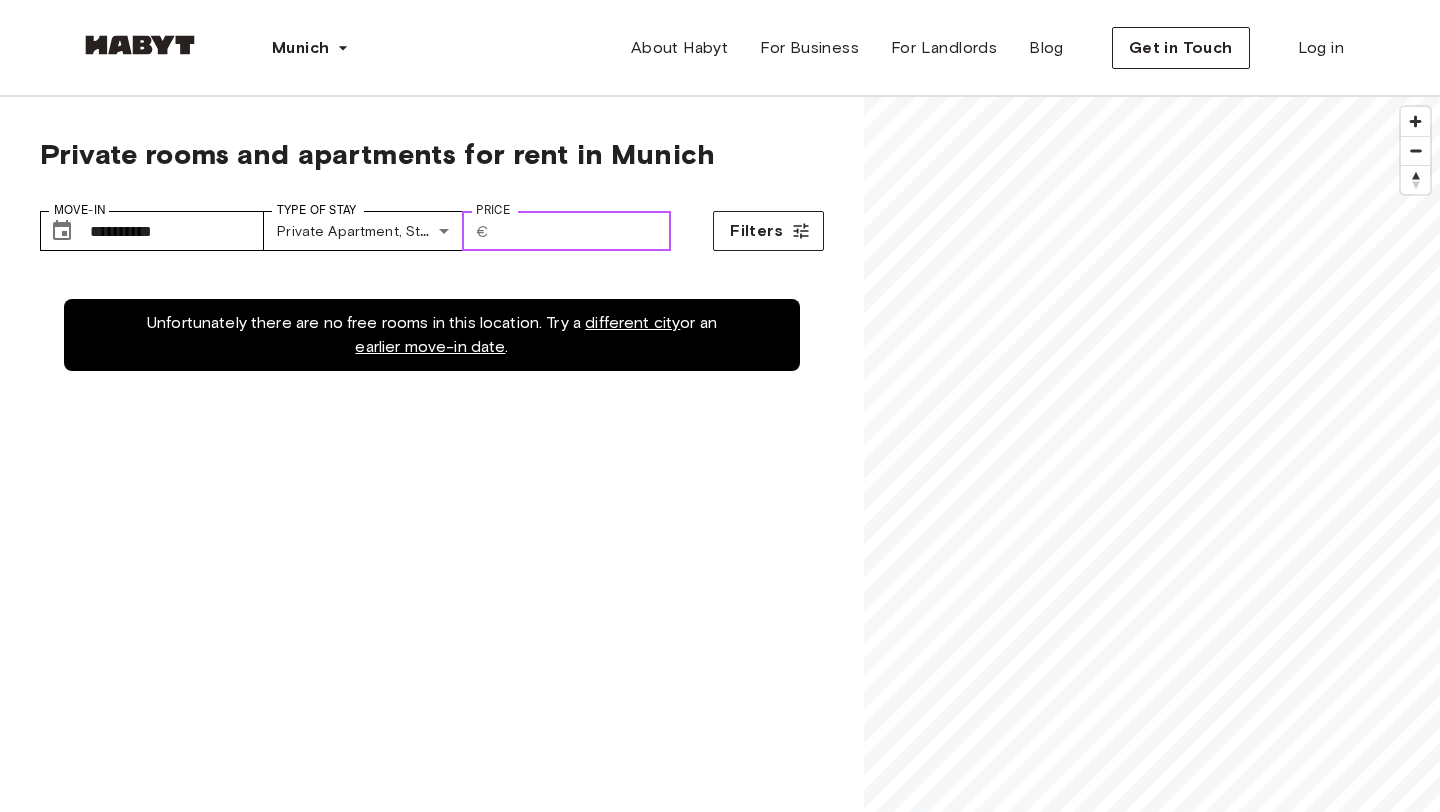 click on "Price" at bounding box center [584, 231] 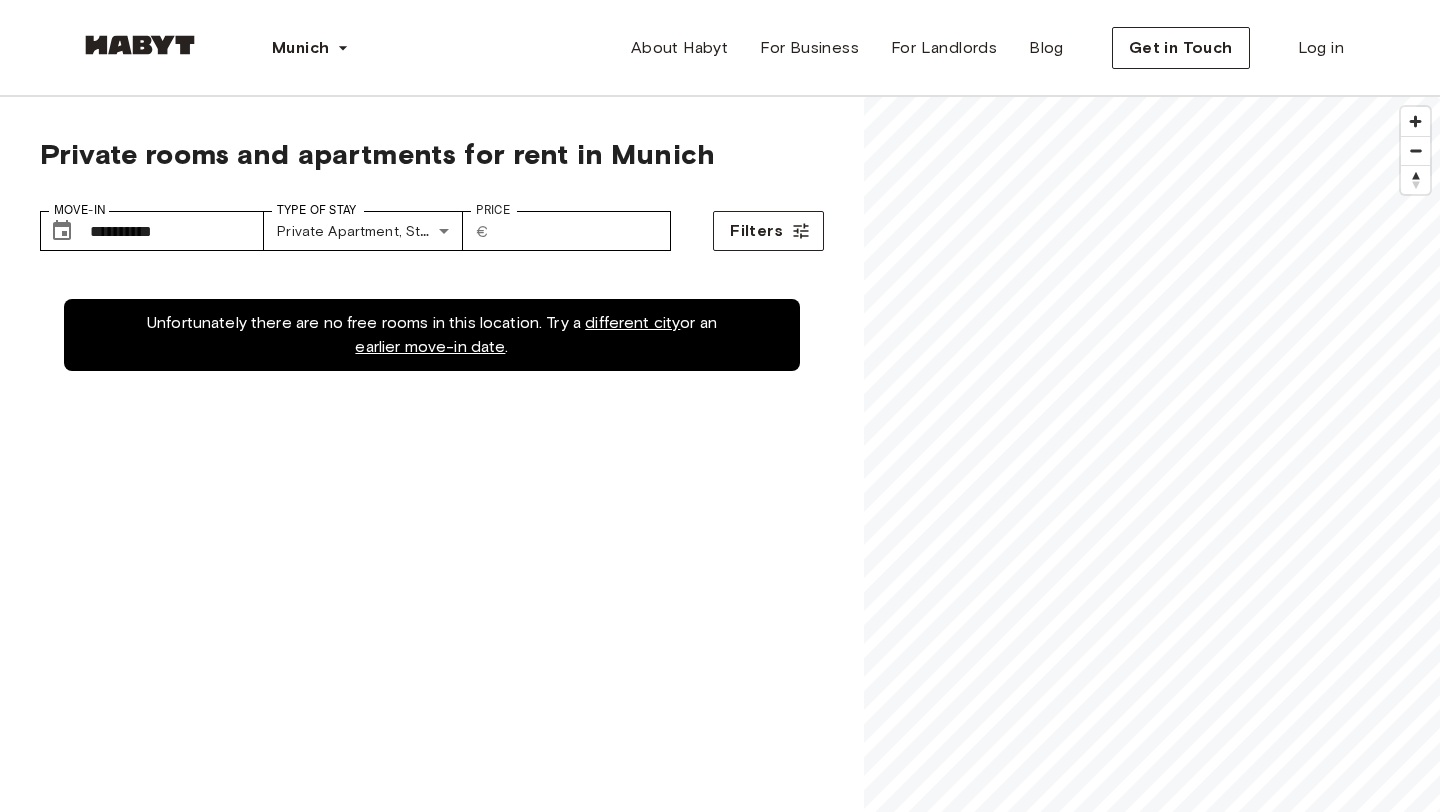 click on "earlier move-in date" at bounding box center (430, 346) 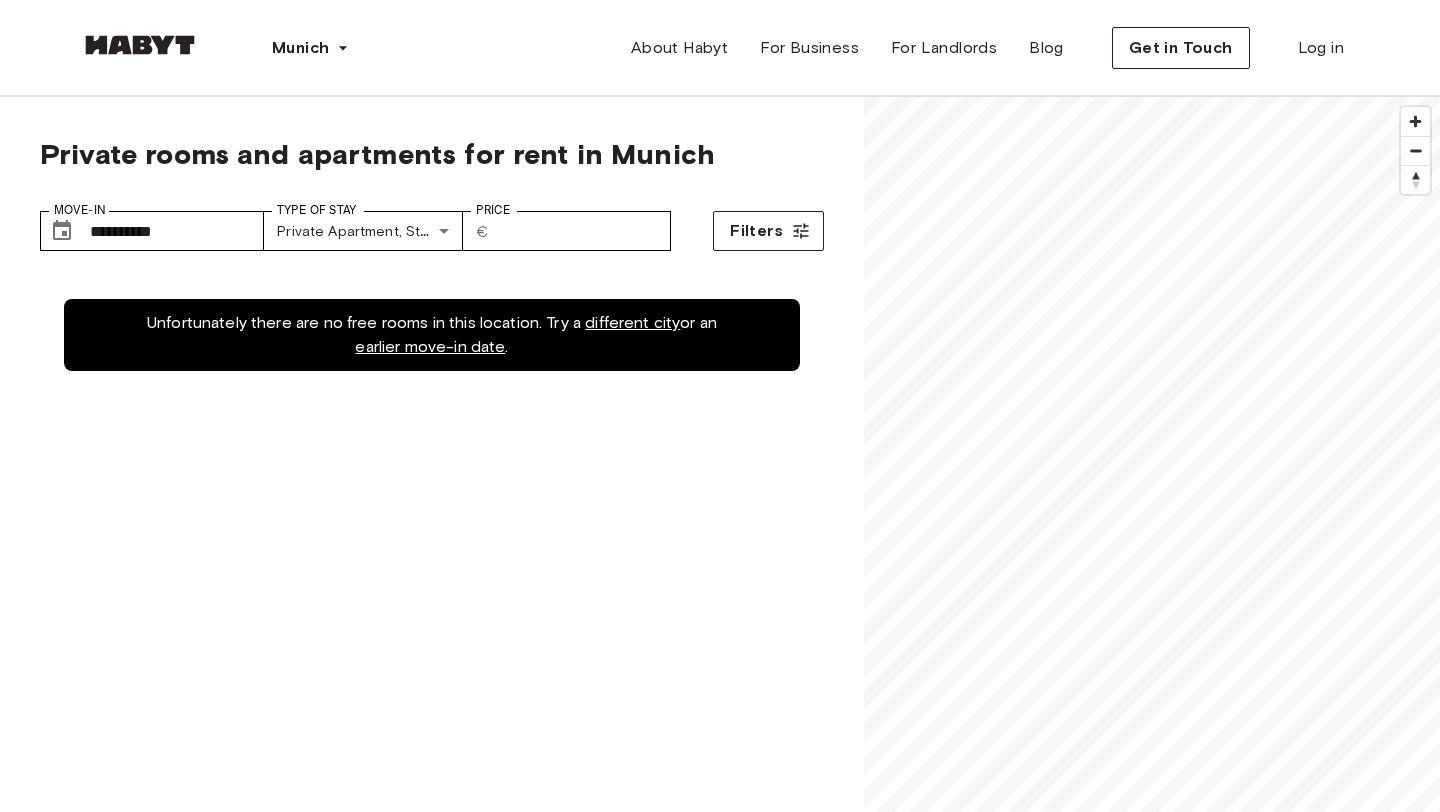 click on "earlier move-in date" at bounding box center [430, 346] 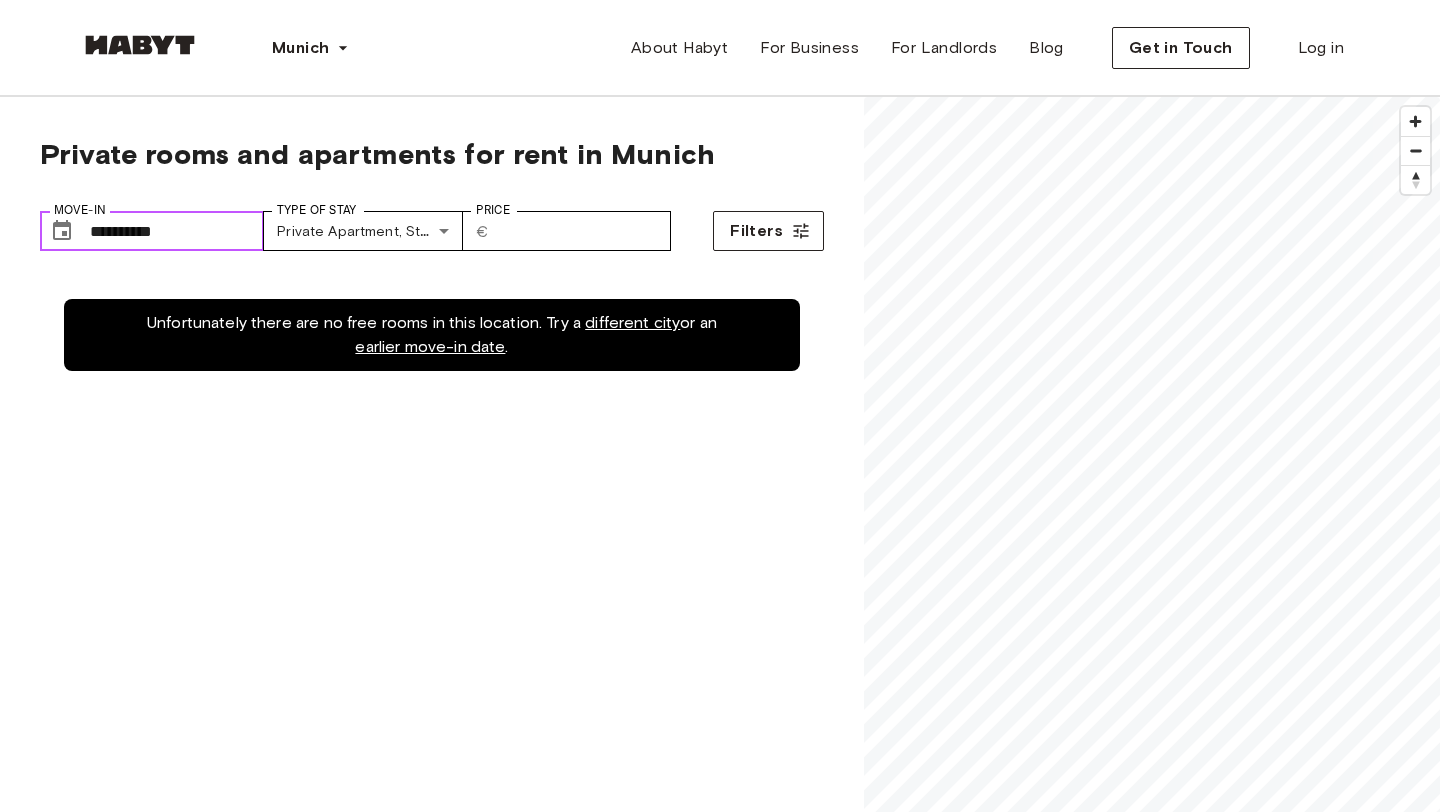 click on "**********" at bounding box center [177, 231] 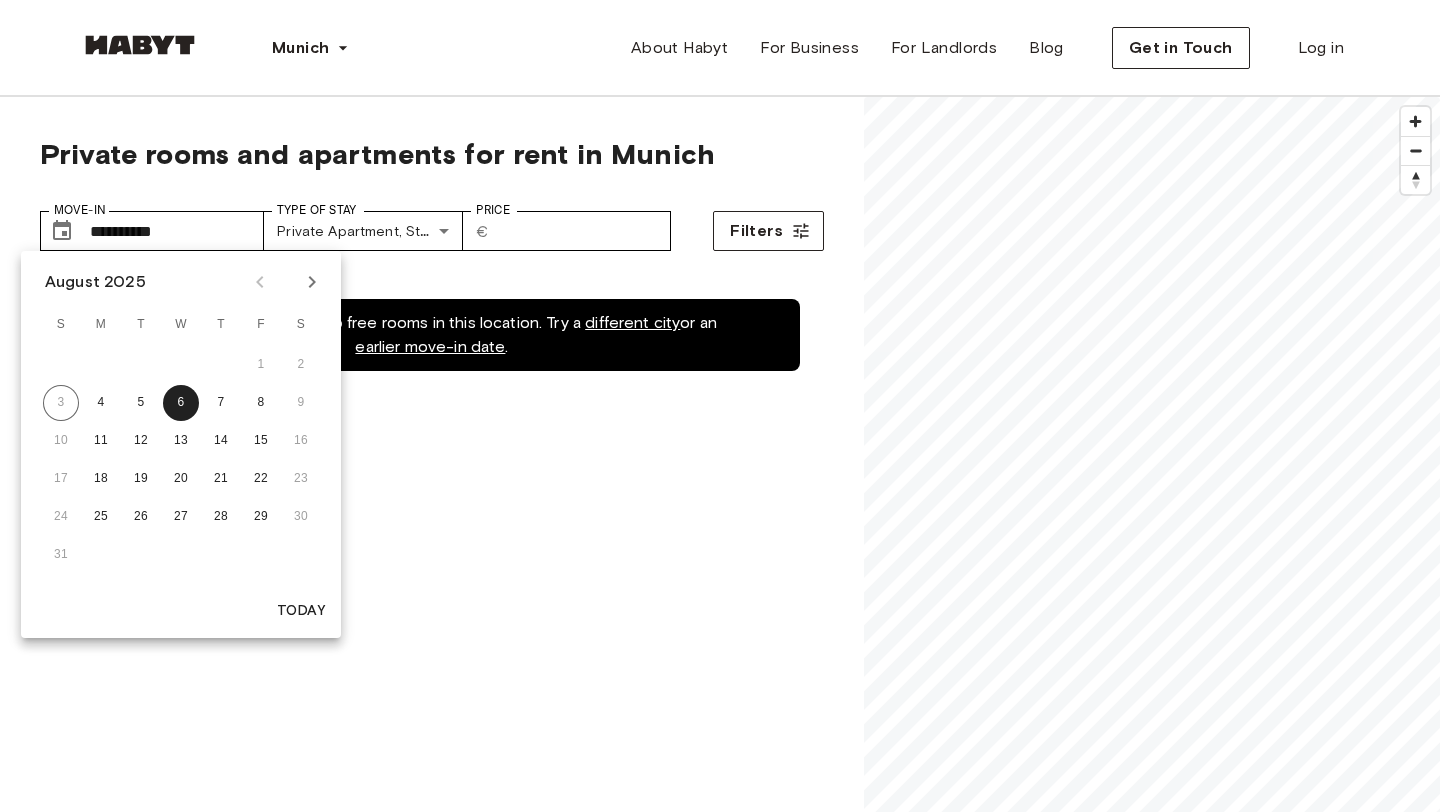 click 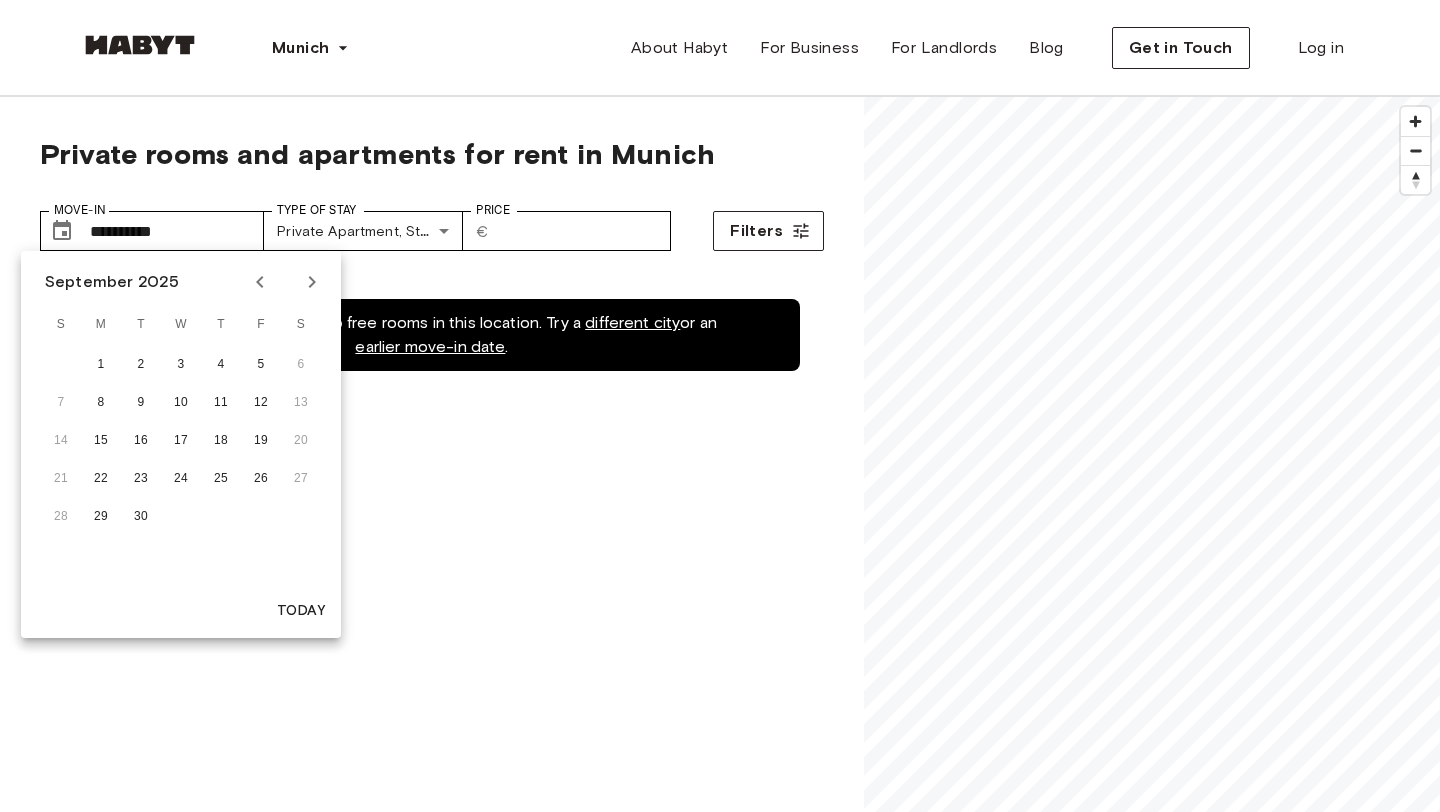 click 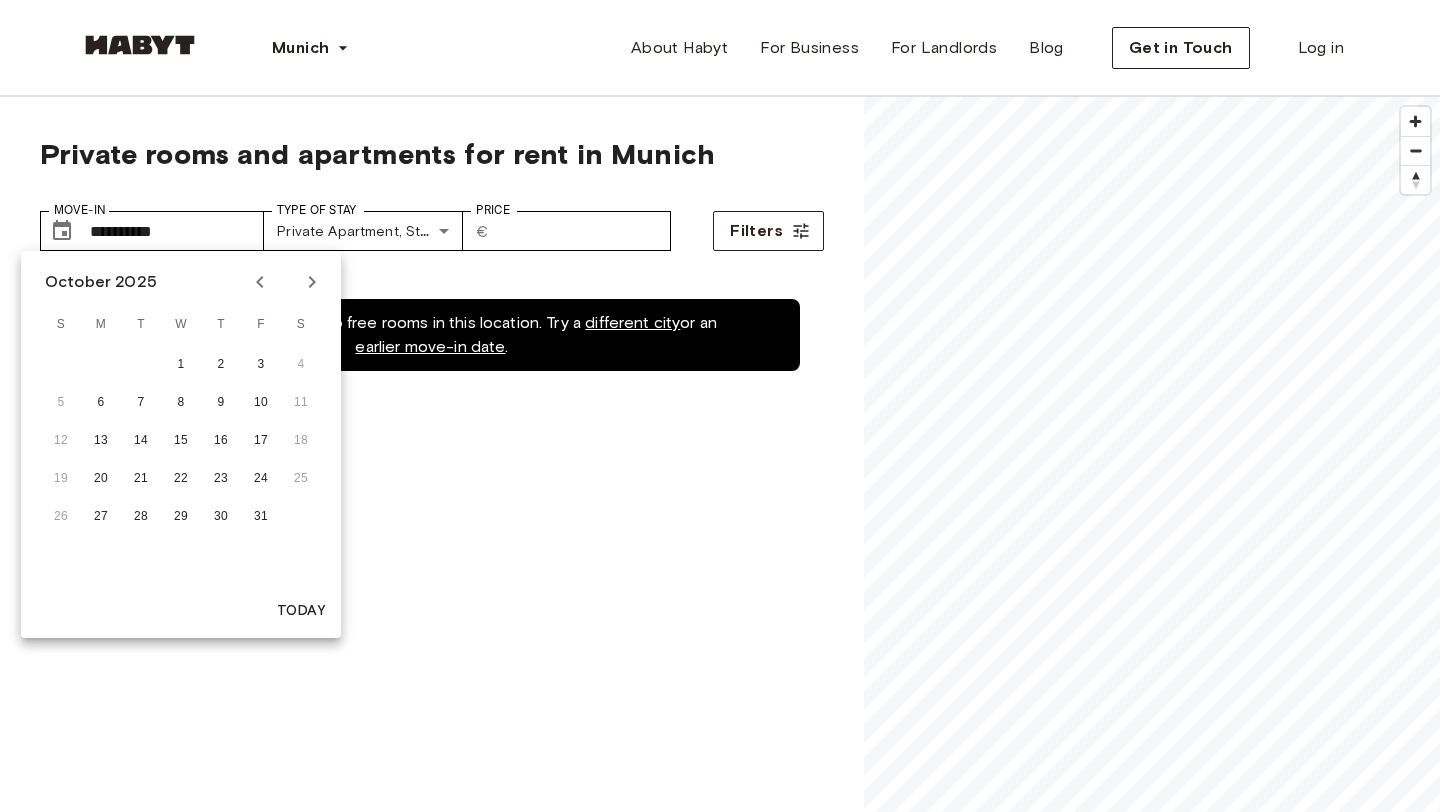 click 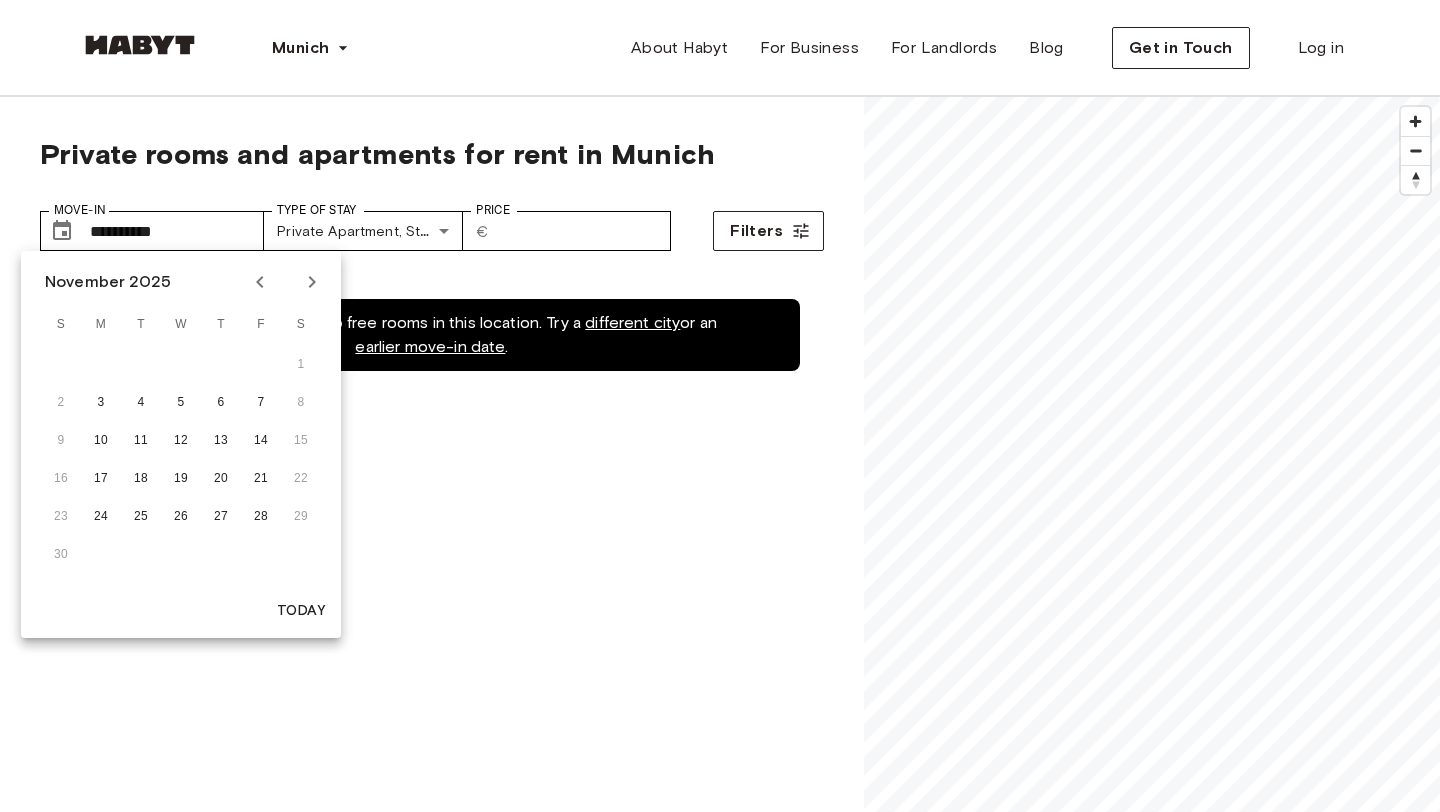click 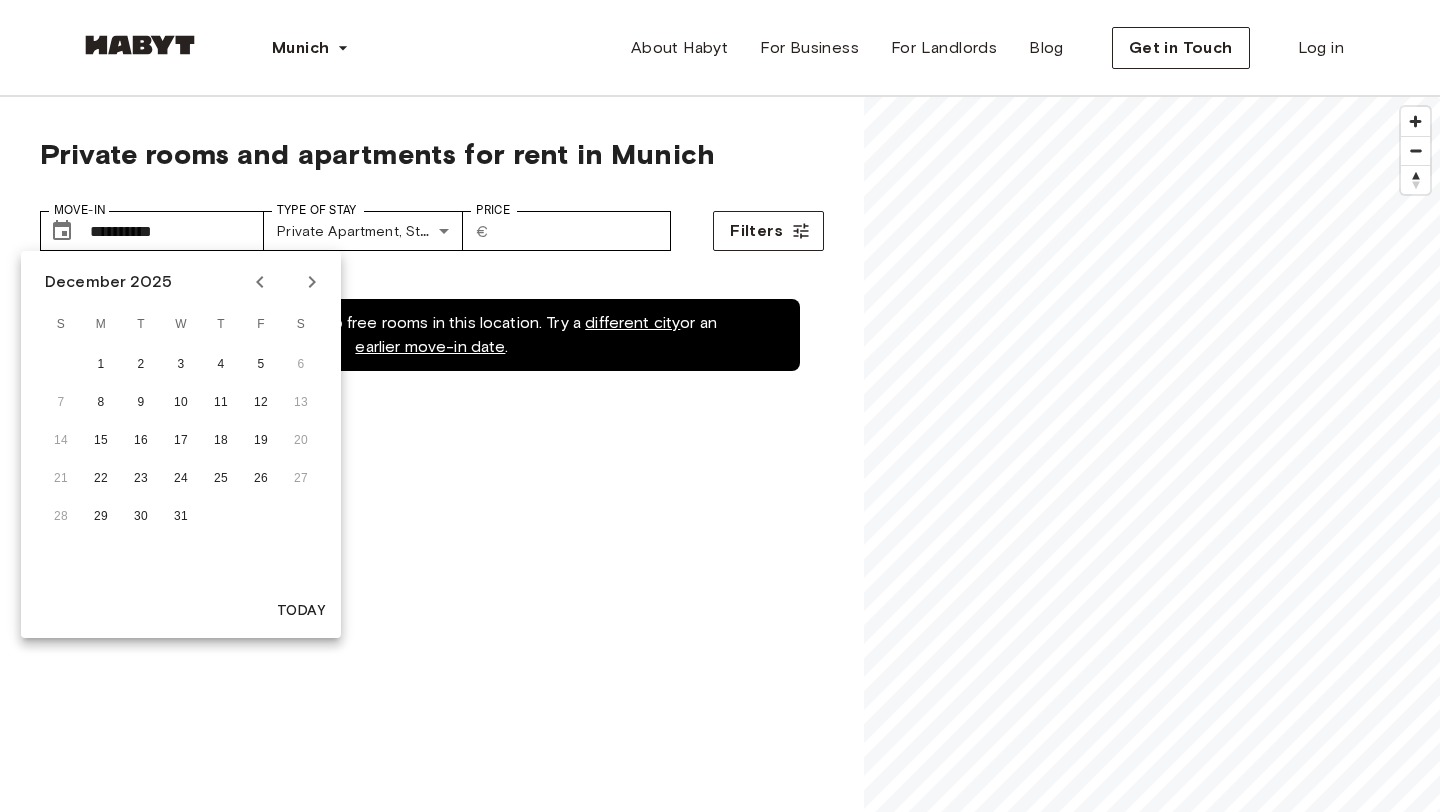 click 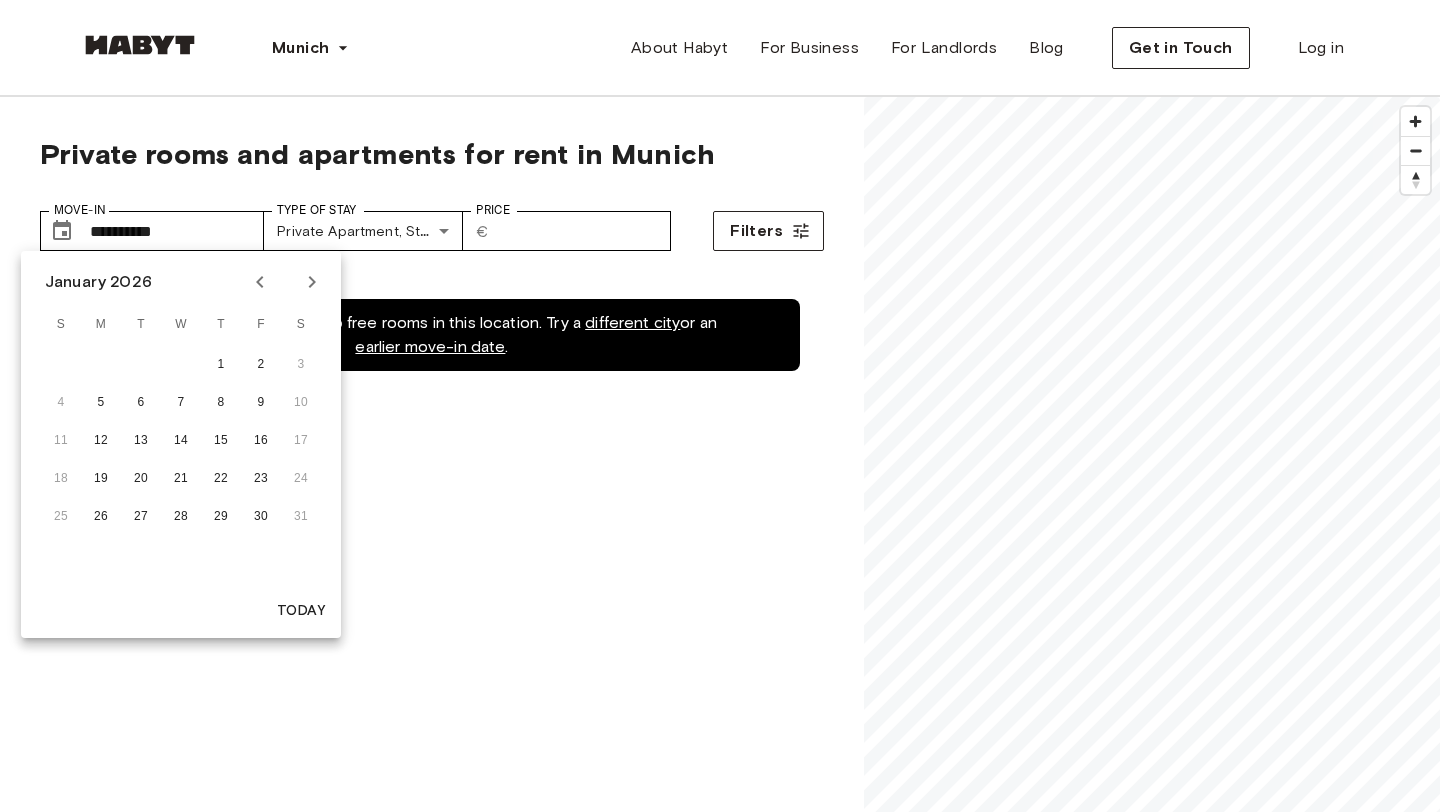 click 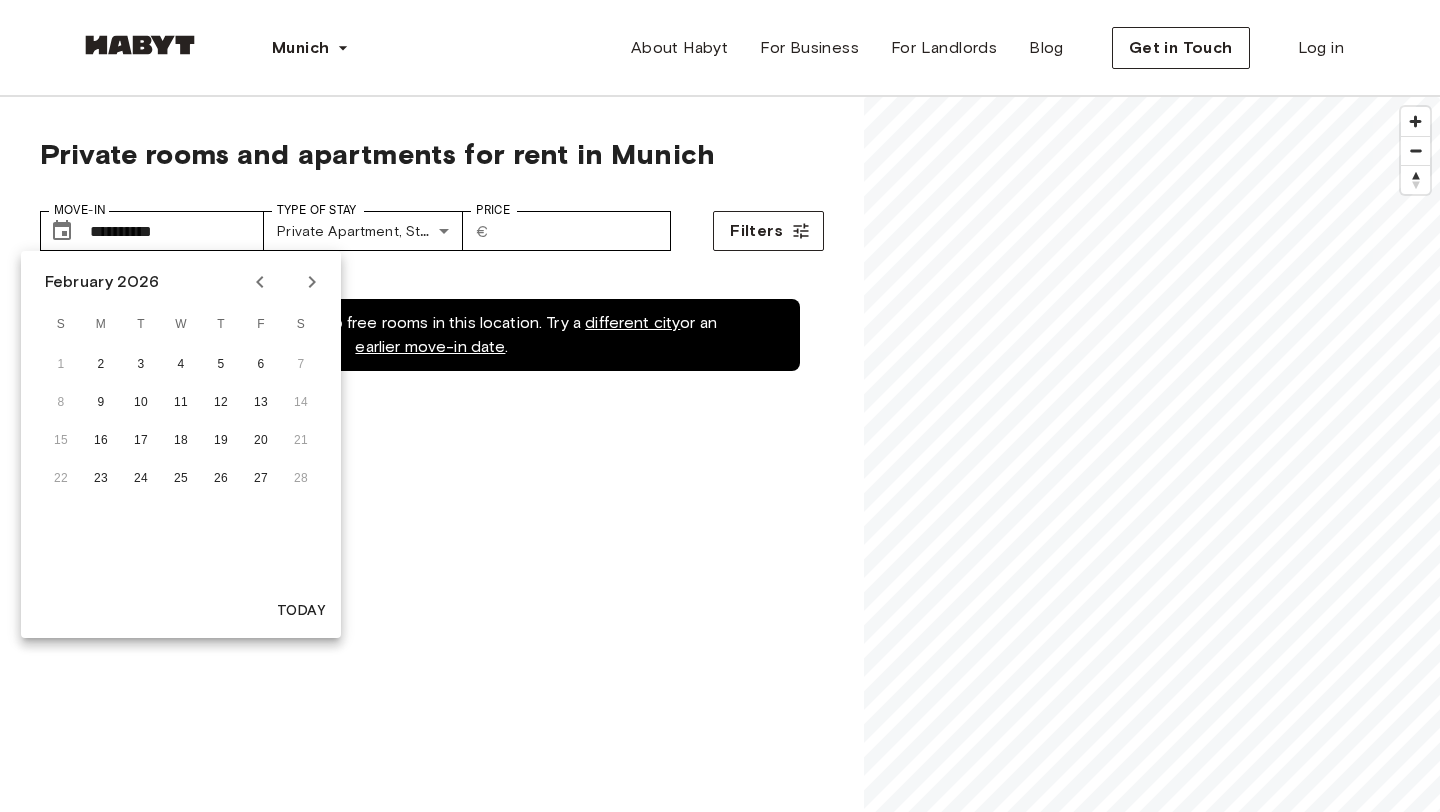 click at bounding box center [260, 282] 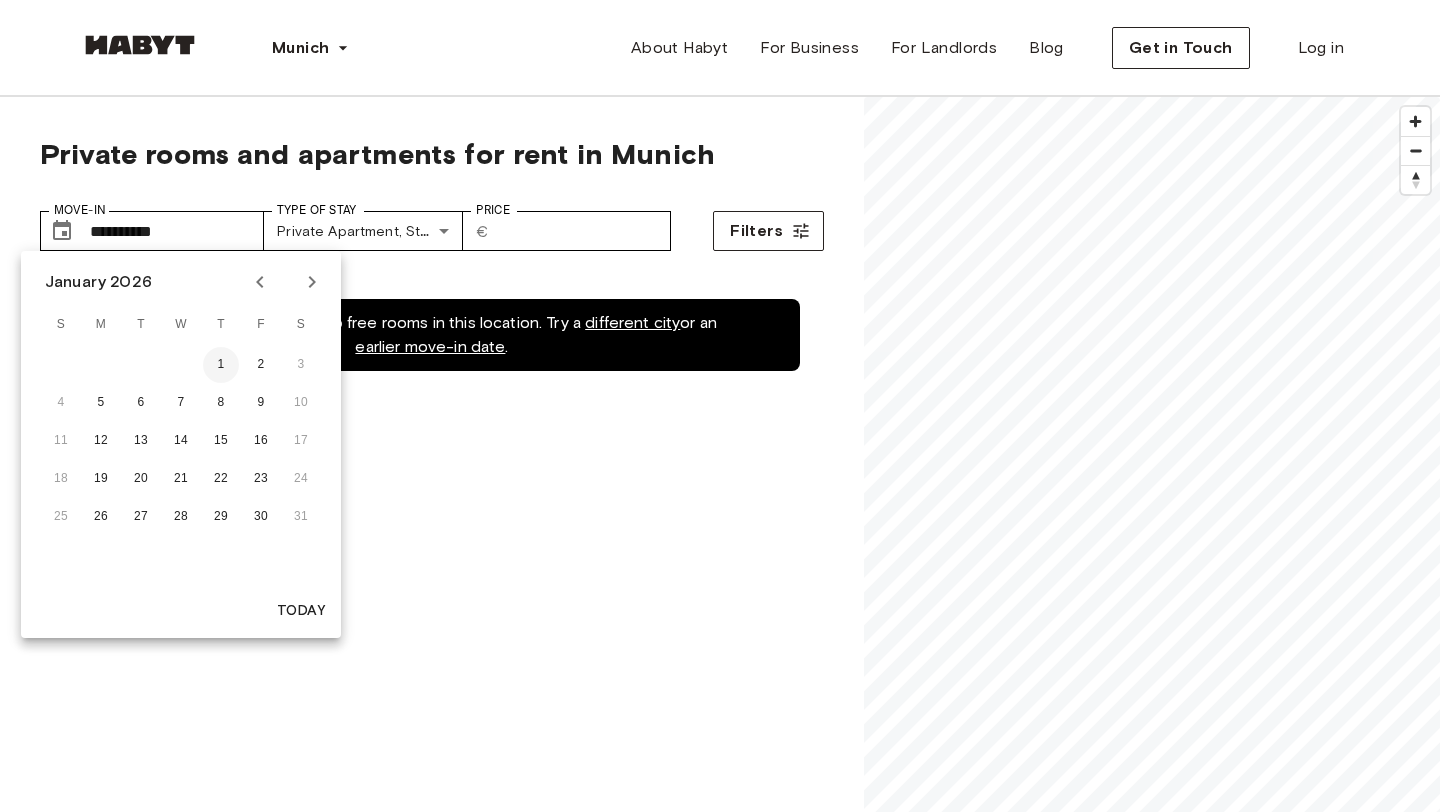 click on "1" at bounding box center (221, 365) 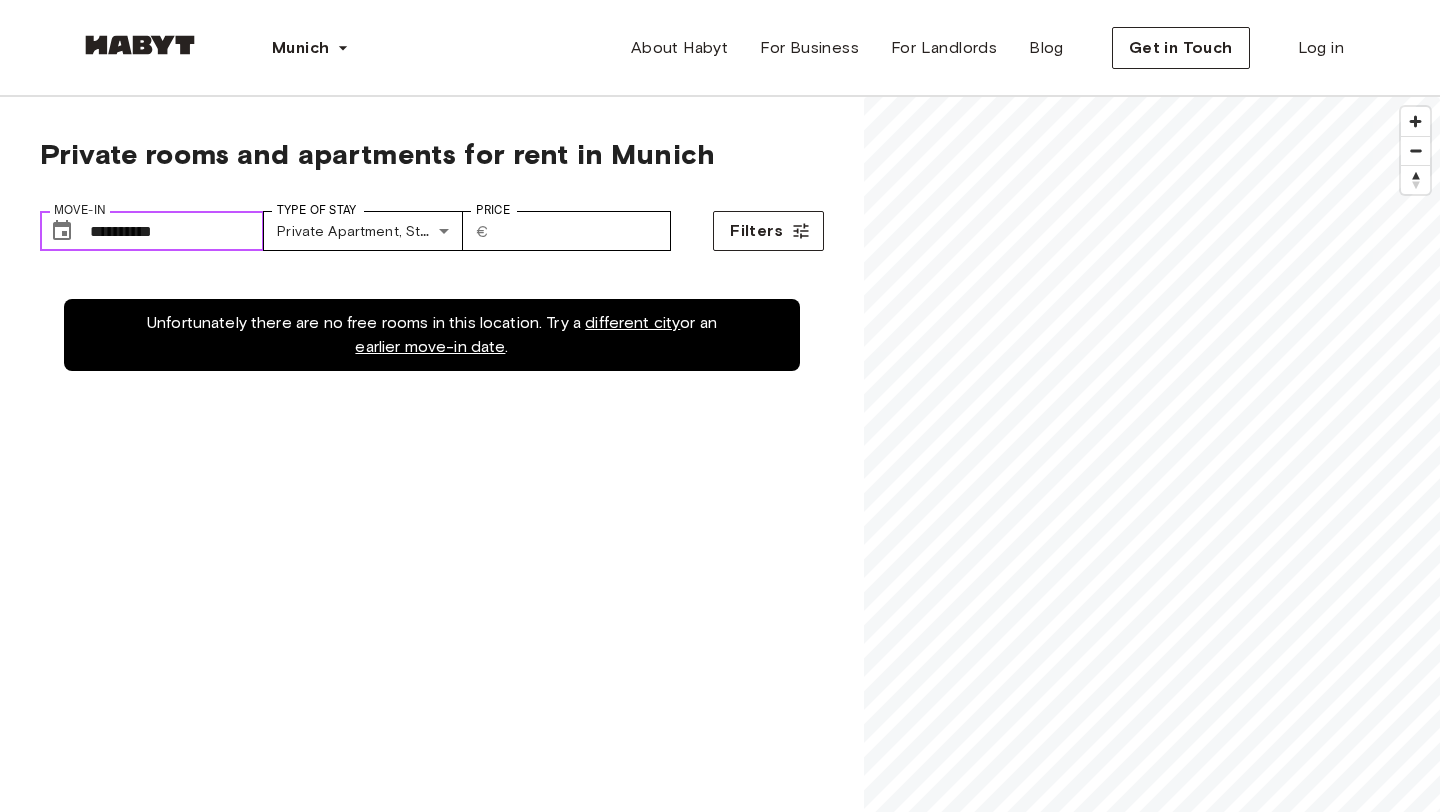 click on "**********" at bounding box center [177, 231] 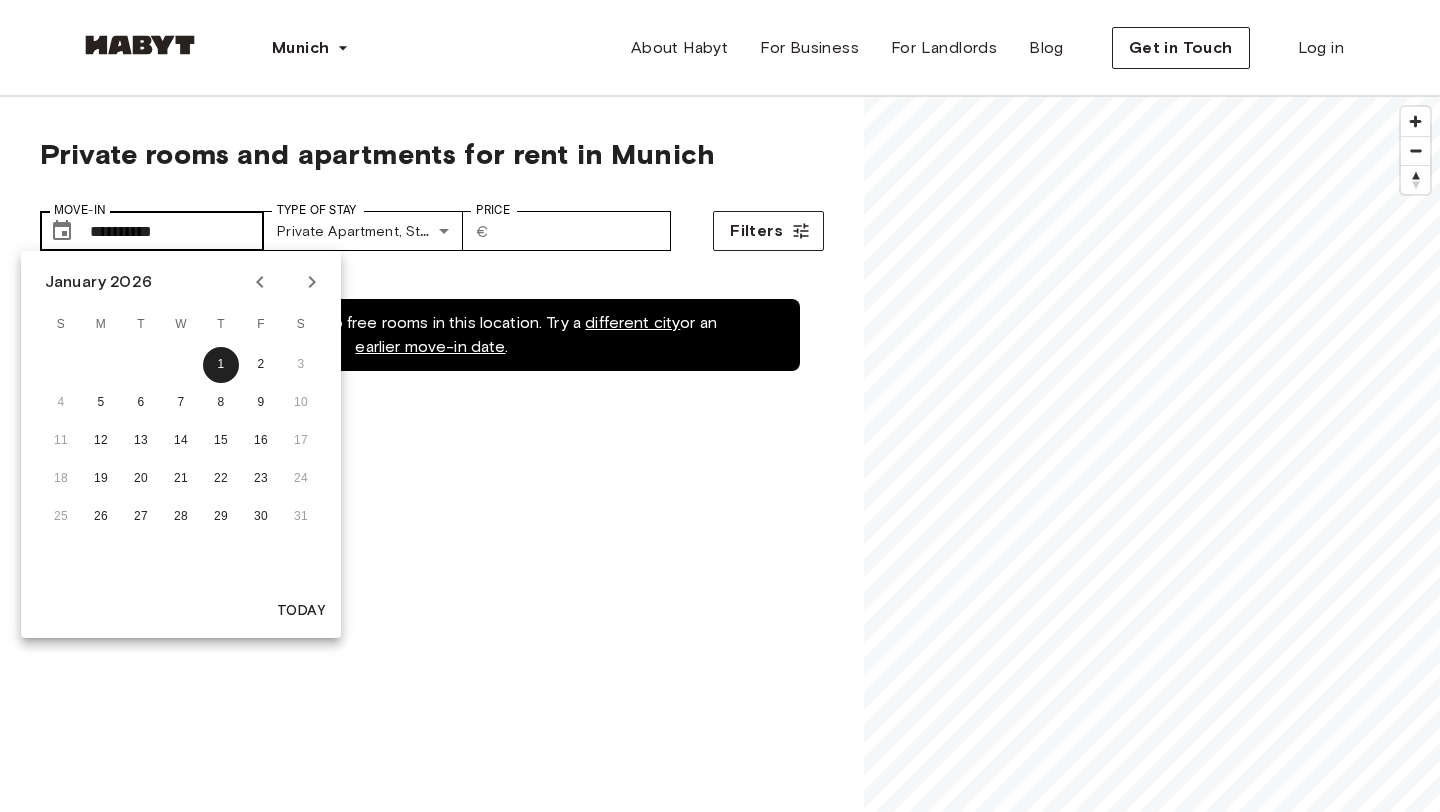 type 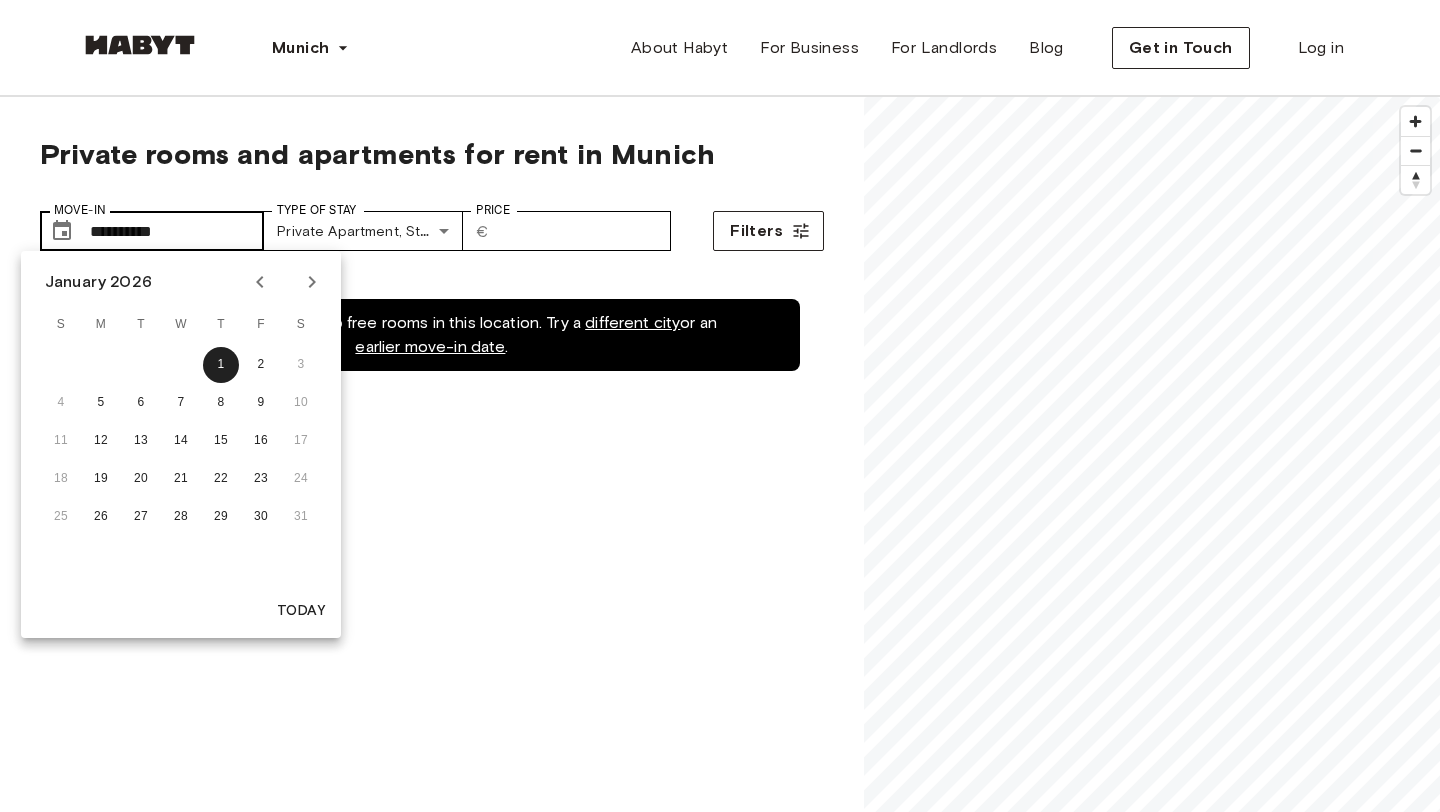click on "1" at bounding box center (221, 365) 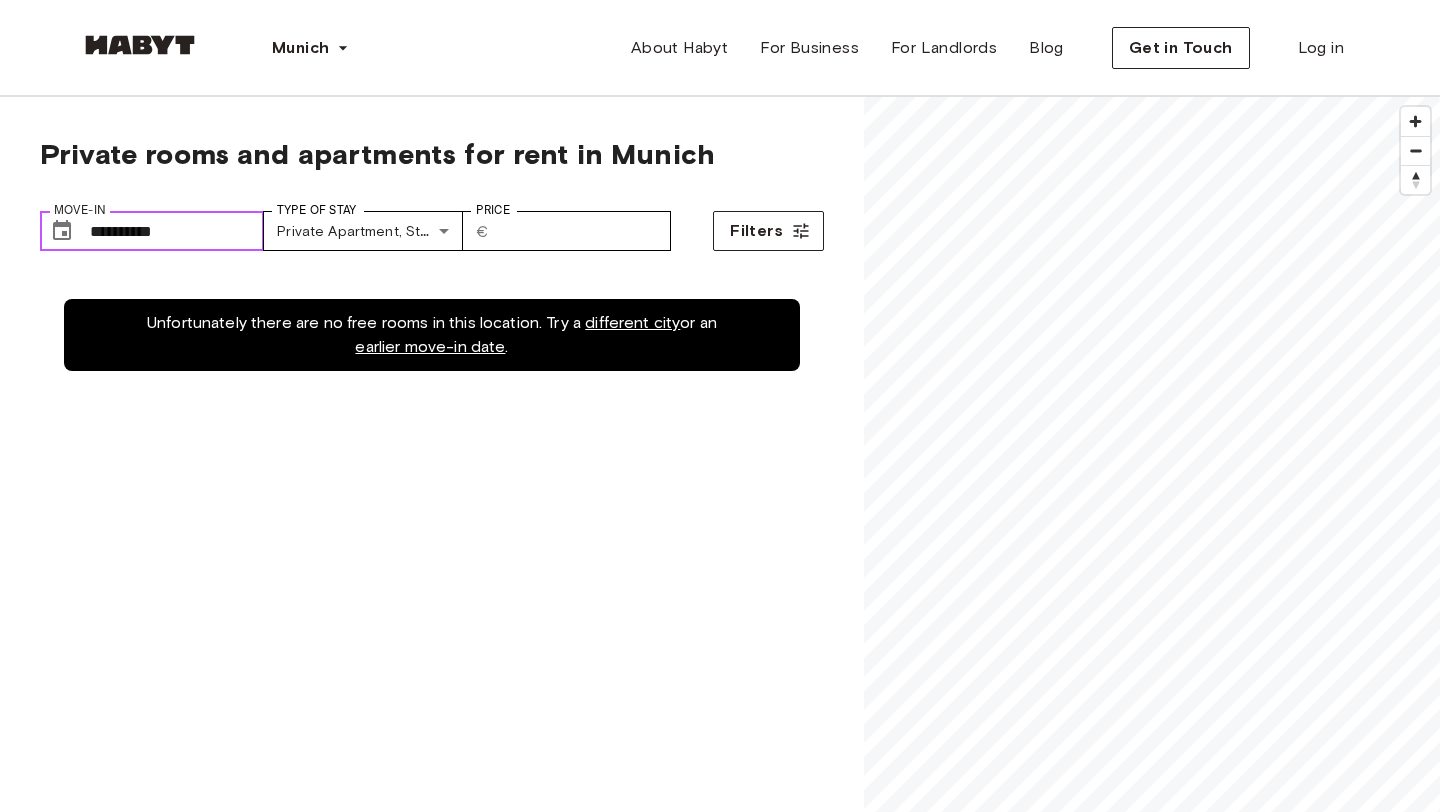click on "**********" at bounding box center [177, 231] 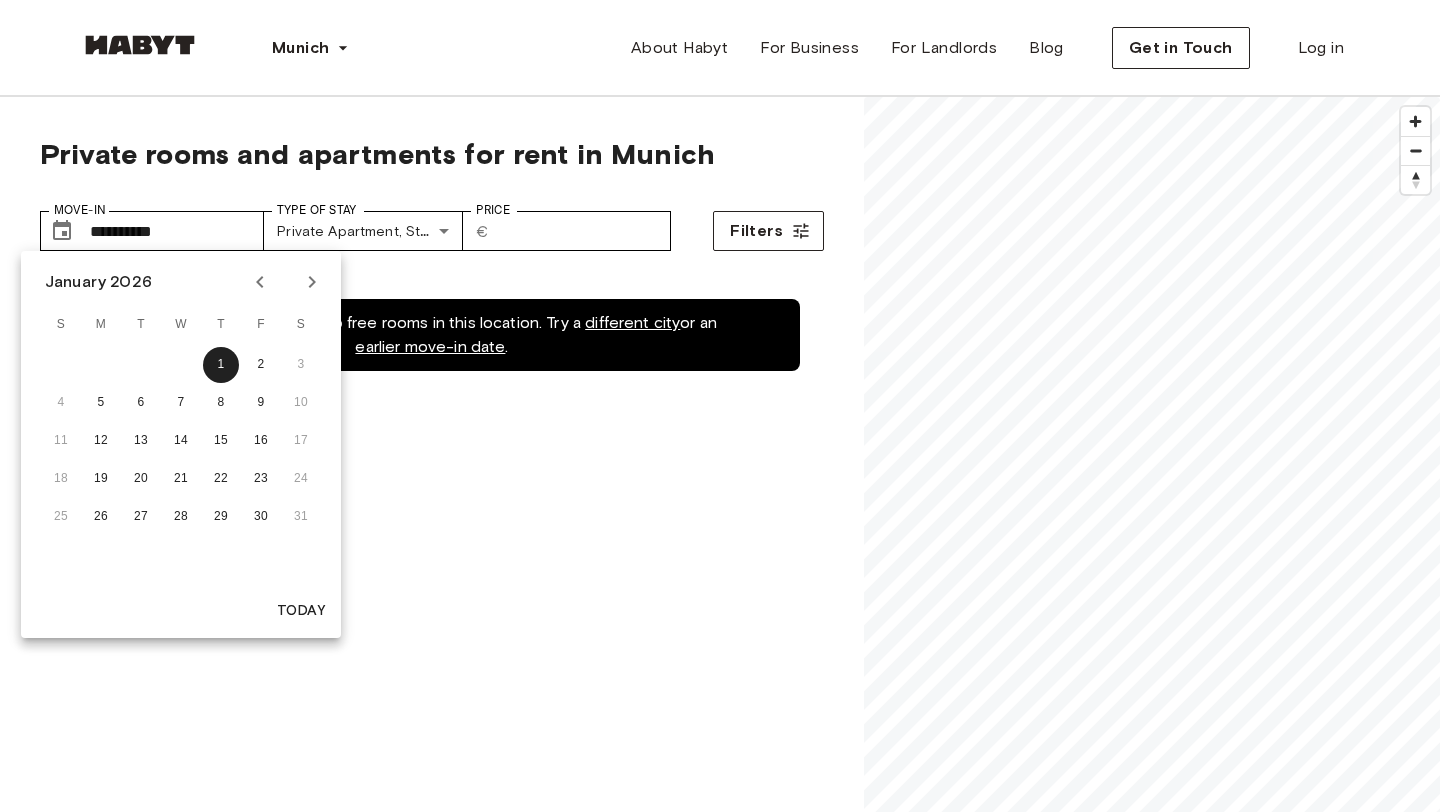 click 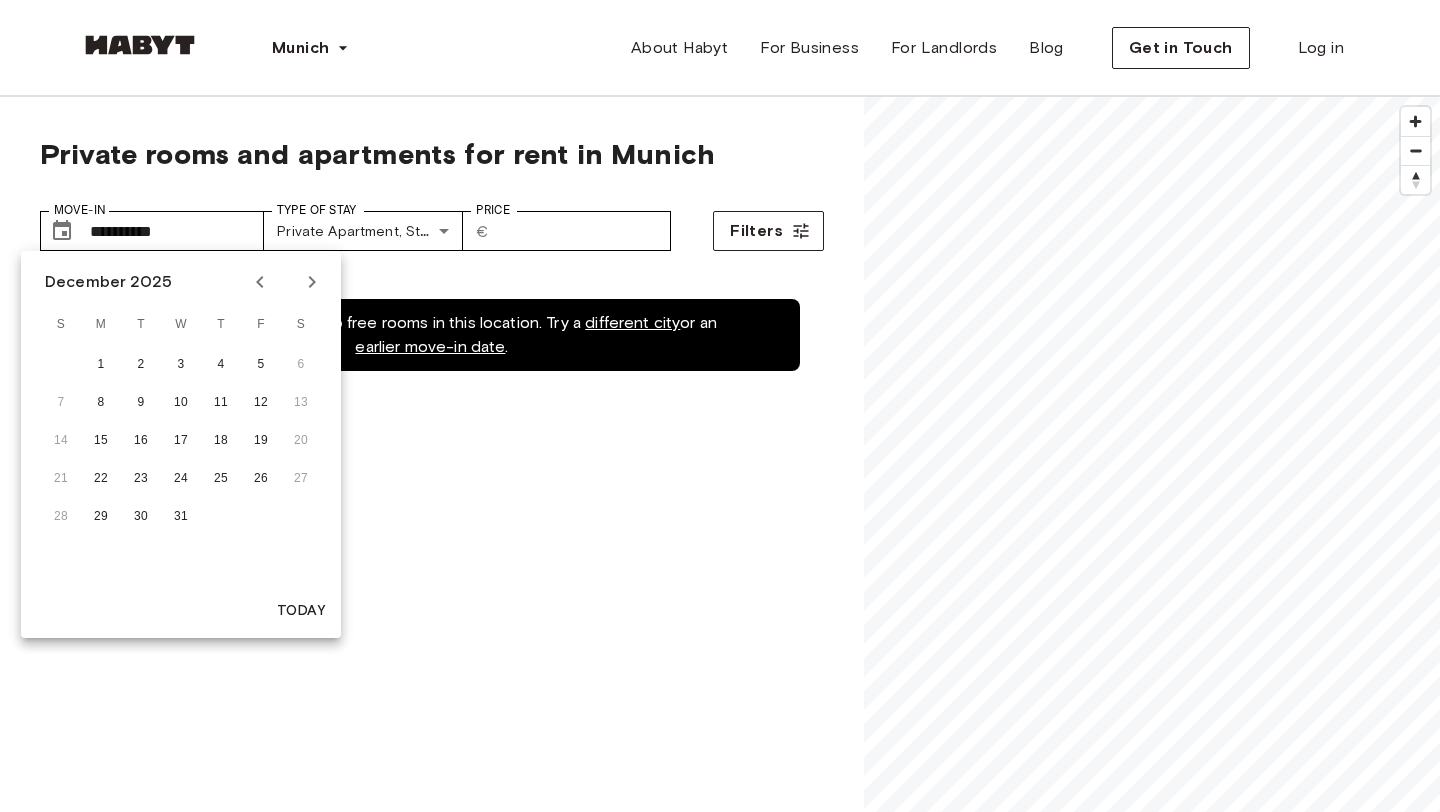 click 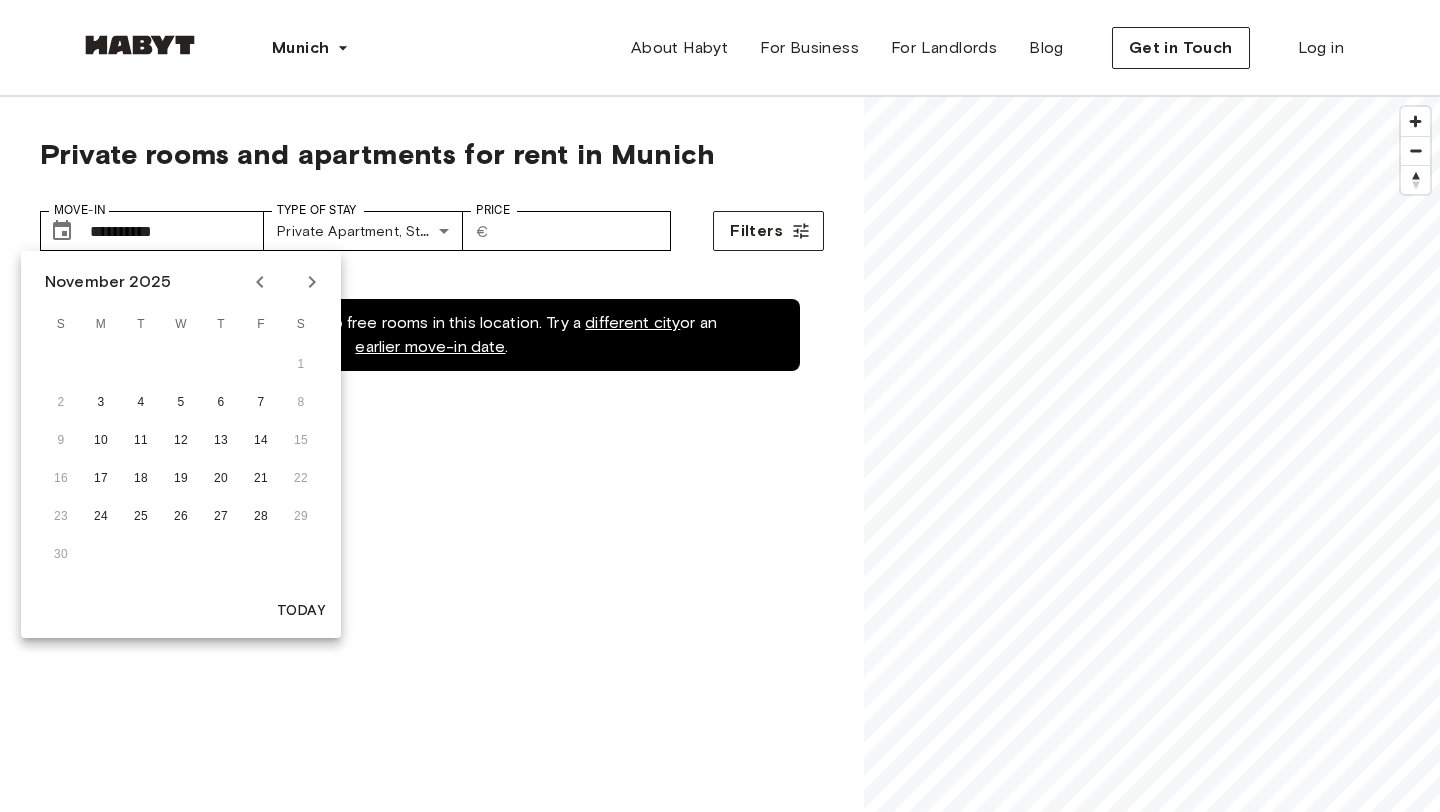 click 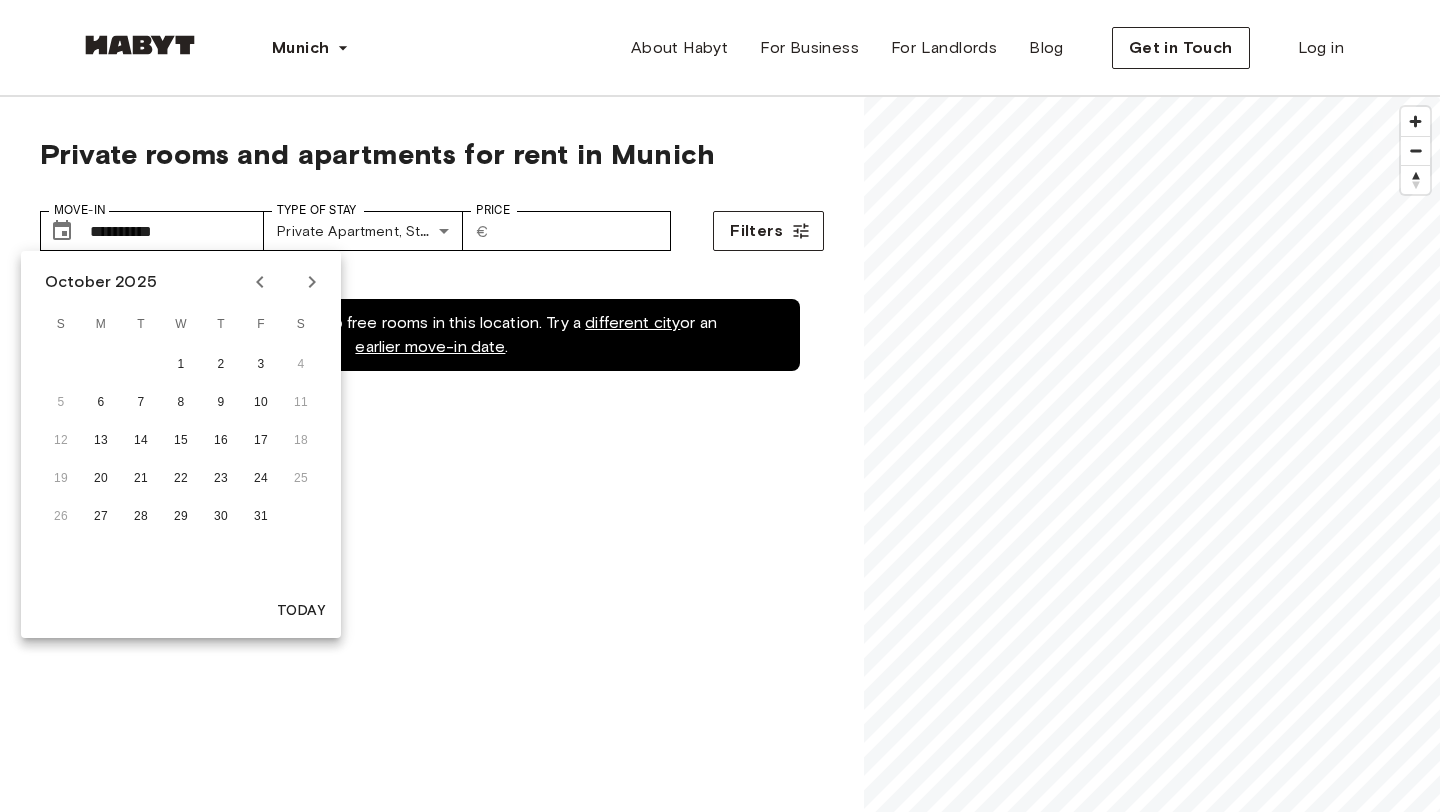 click 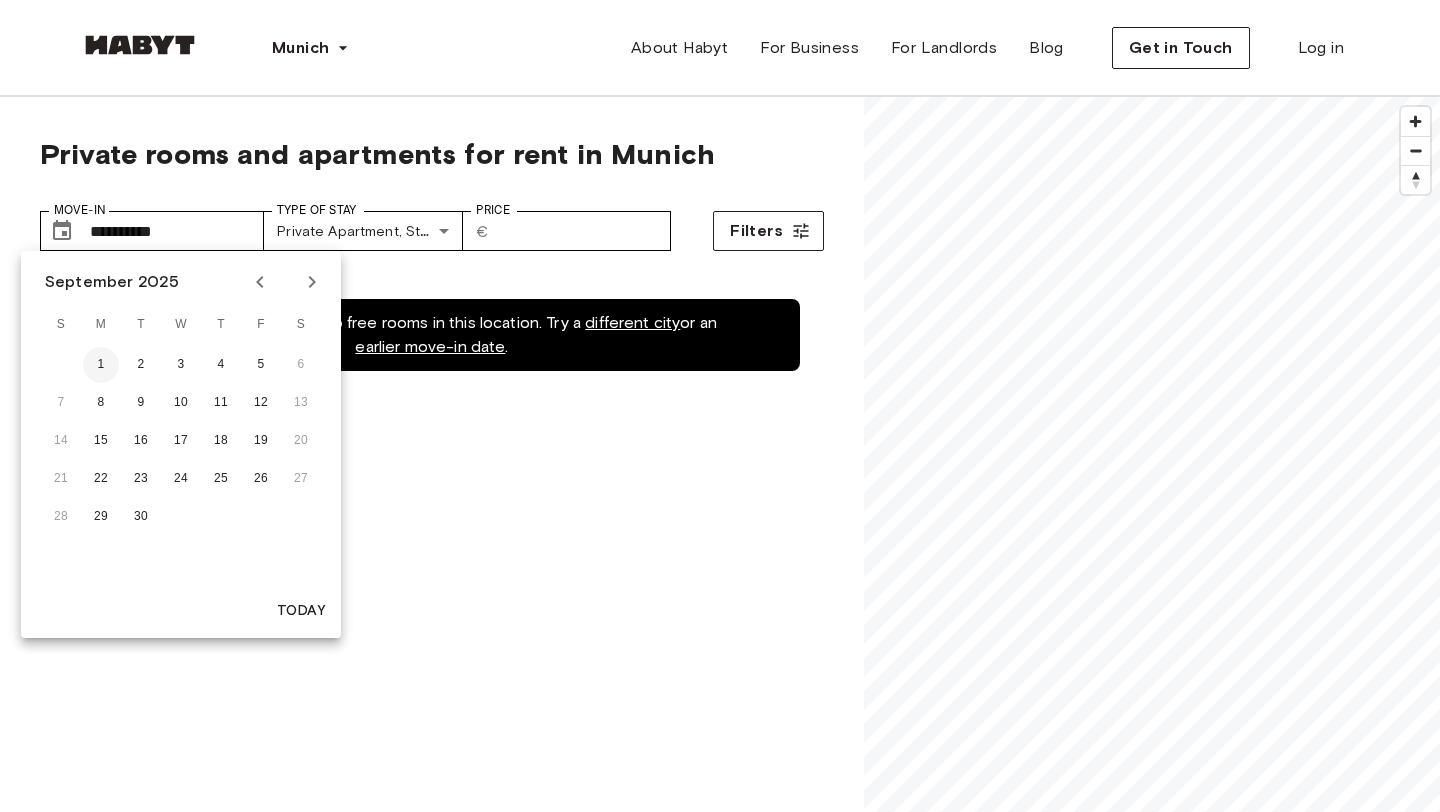 click on "1" at bounding box center (101, 365) 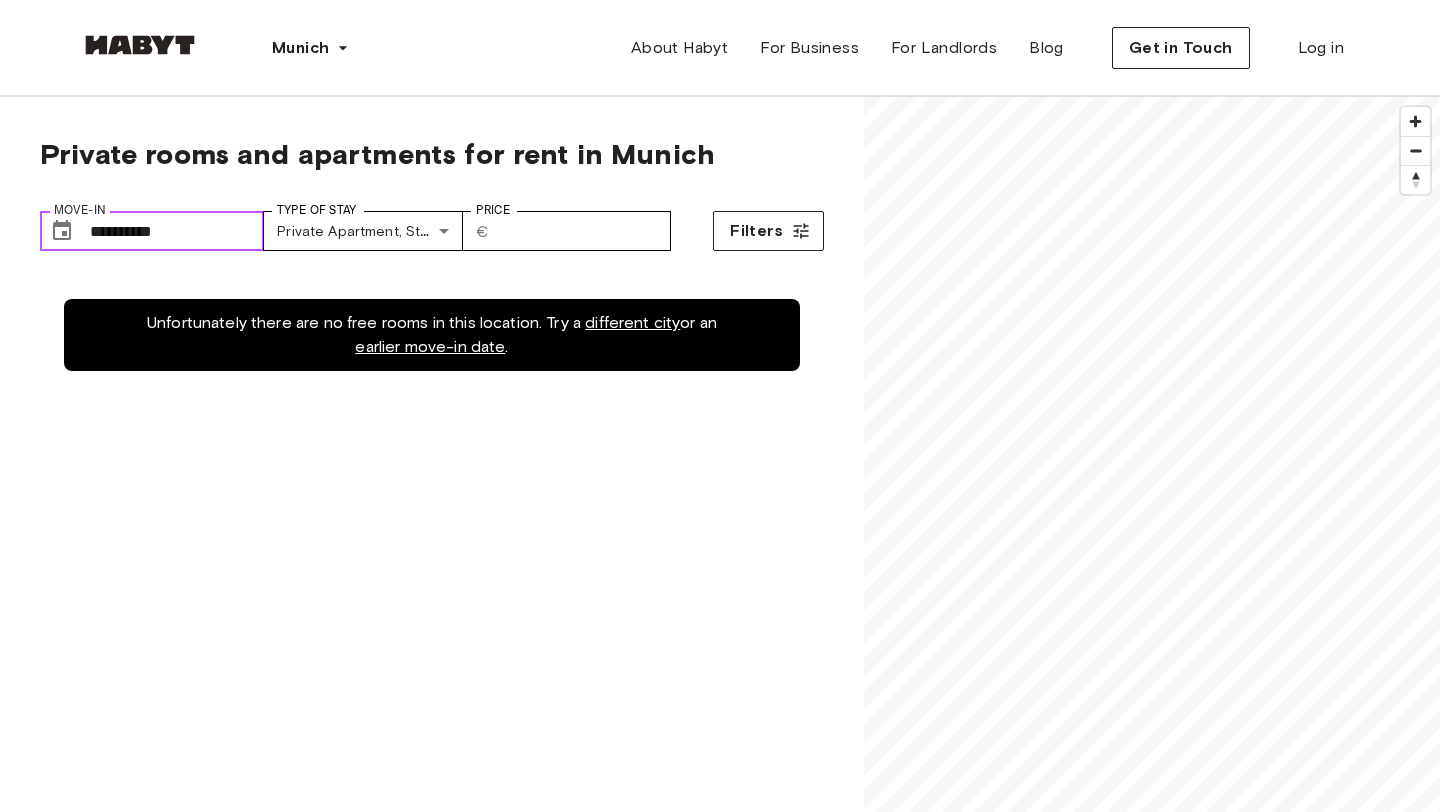 click on "**********" at bounding box center [177, 231] 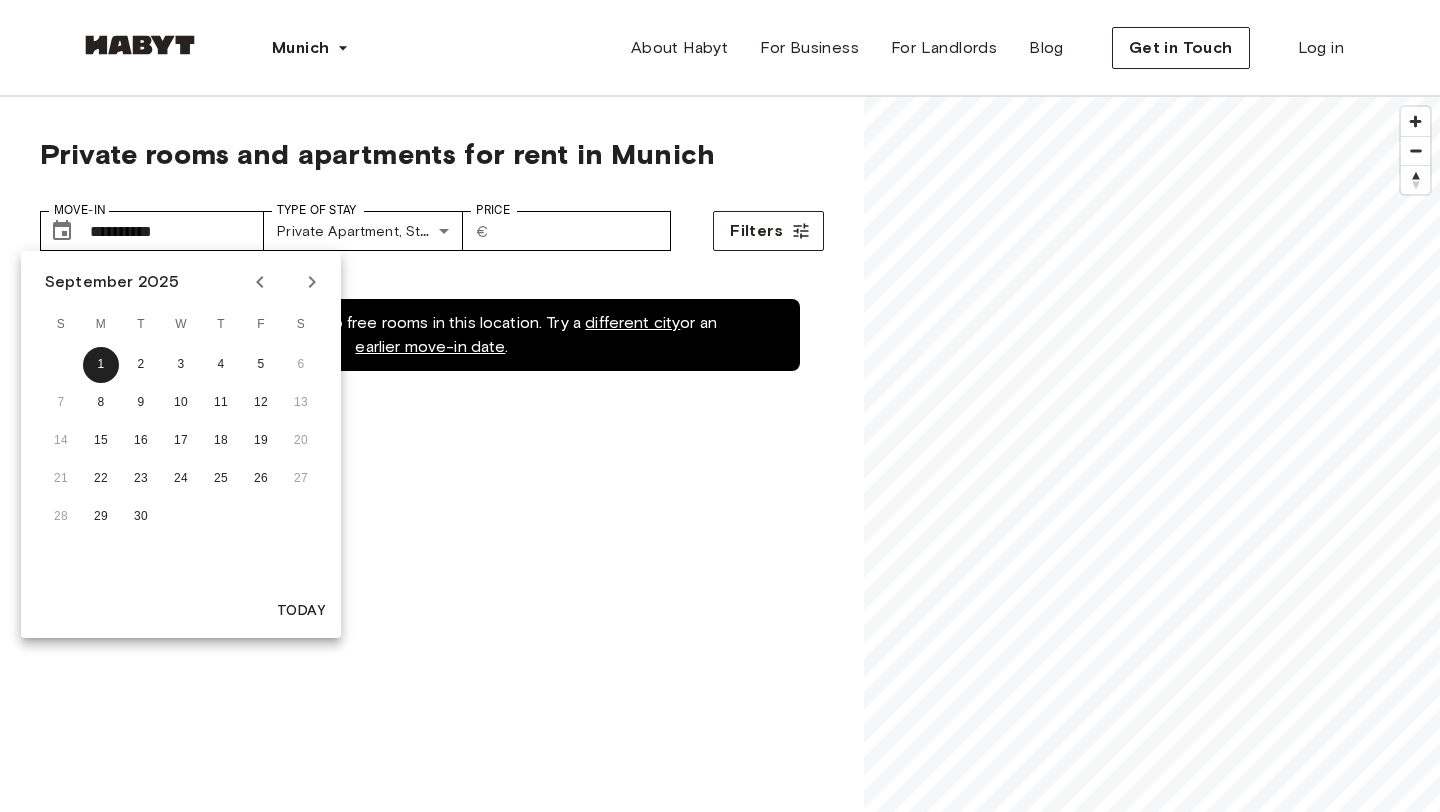 click 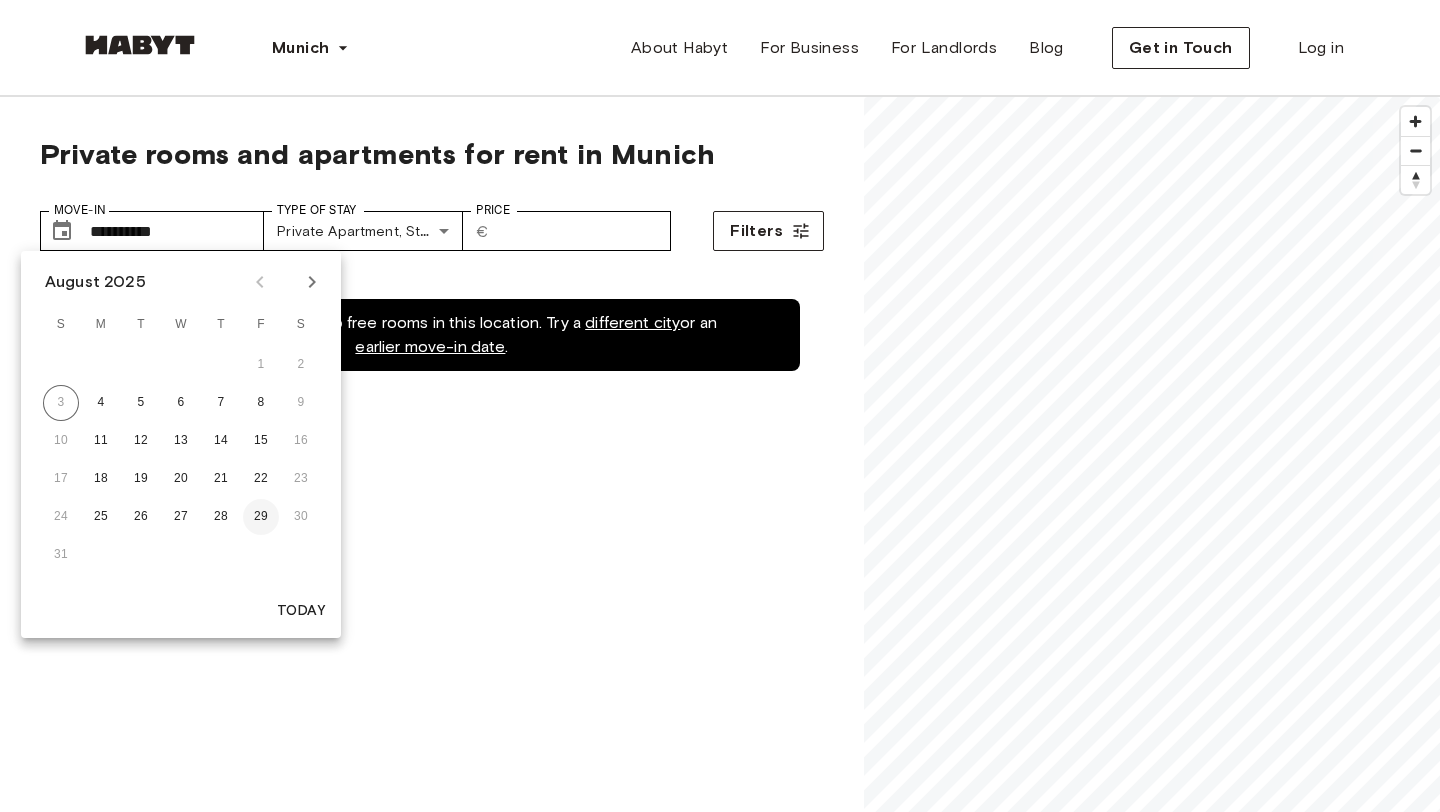 click on "29" at bounding box center (261, 517) 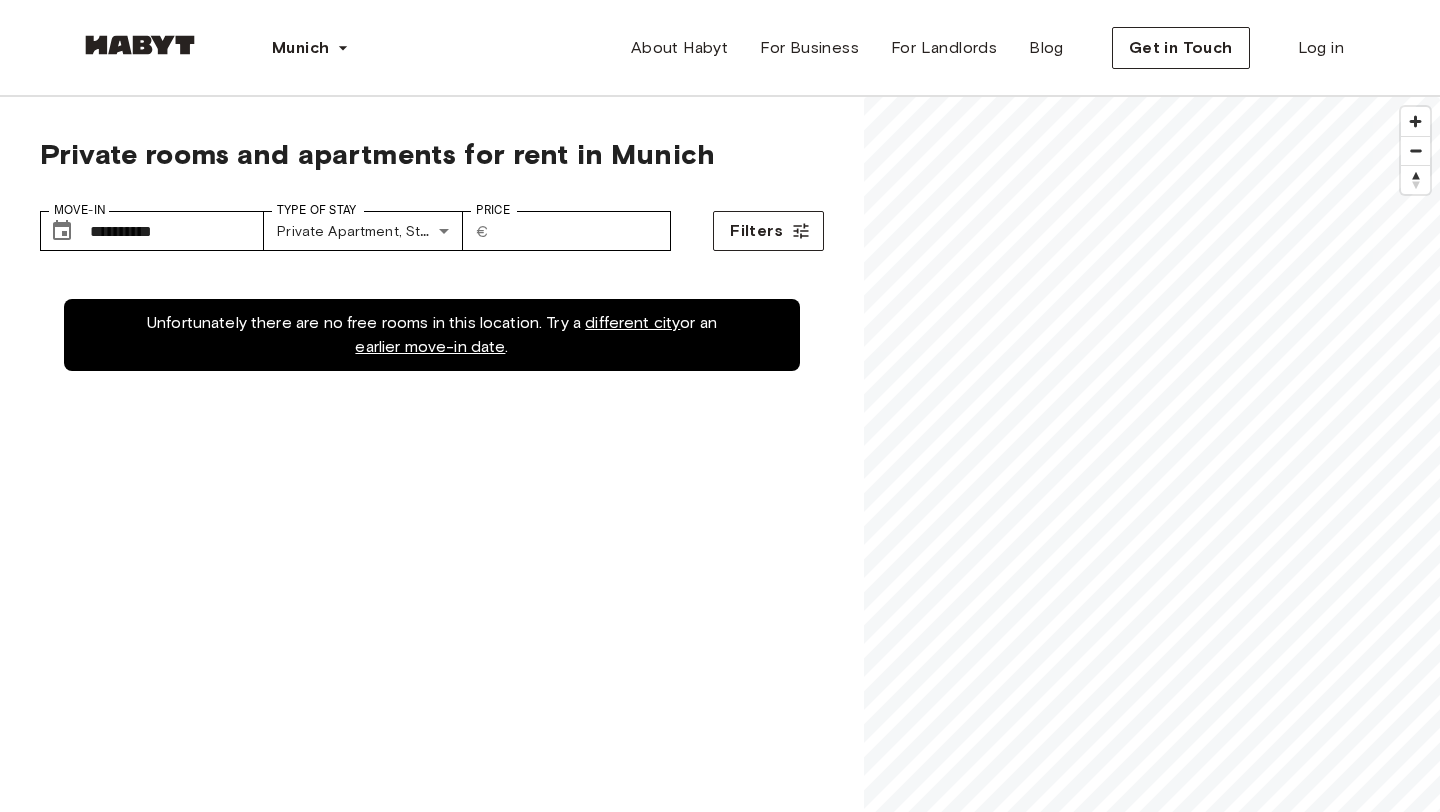 type on "**********" 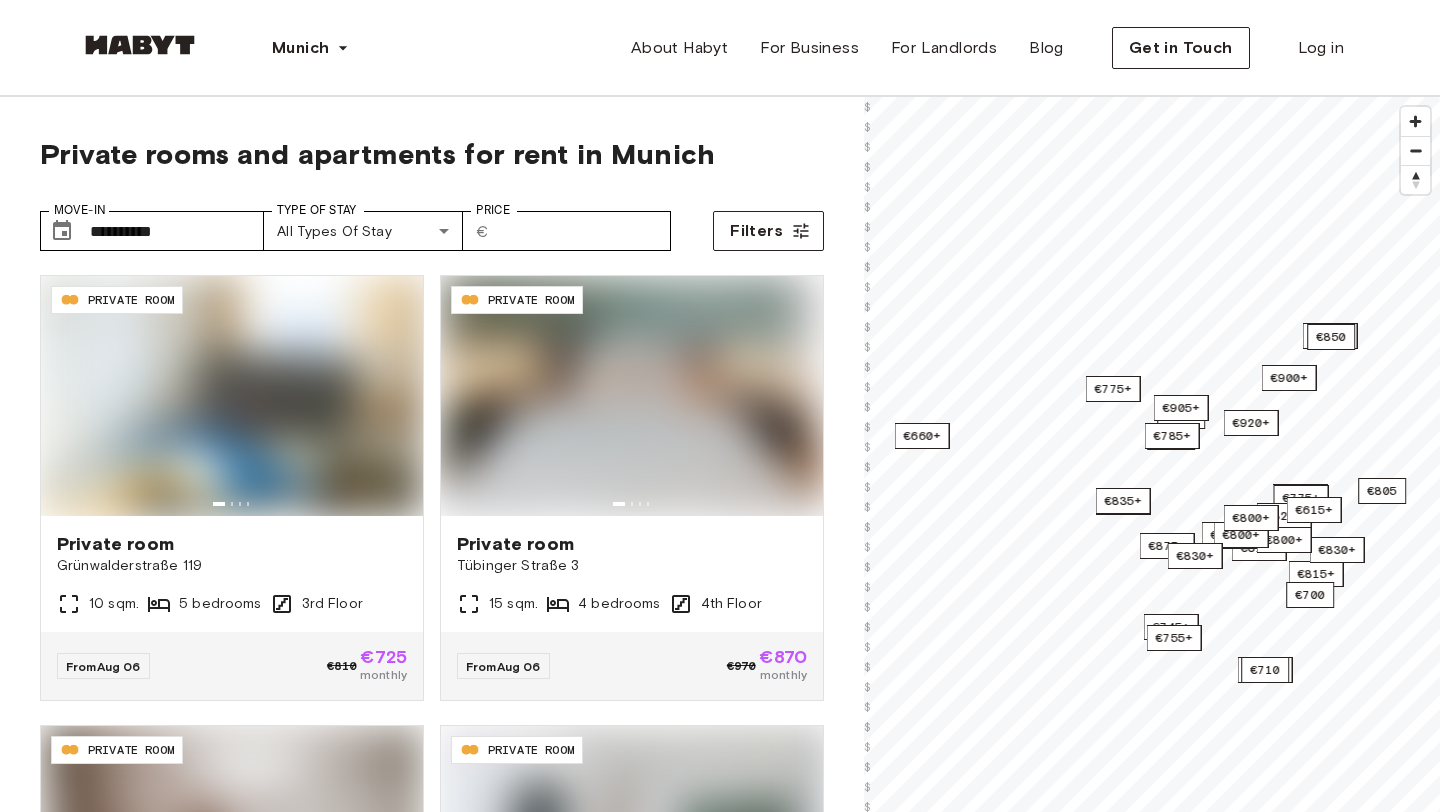 scroll, scrollTop: 0, scrollLeft: 0, axis: both 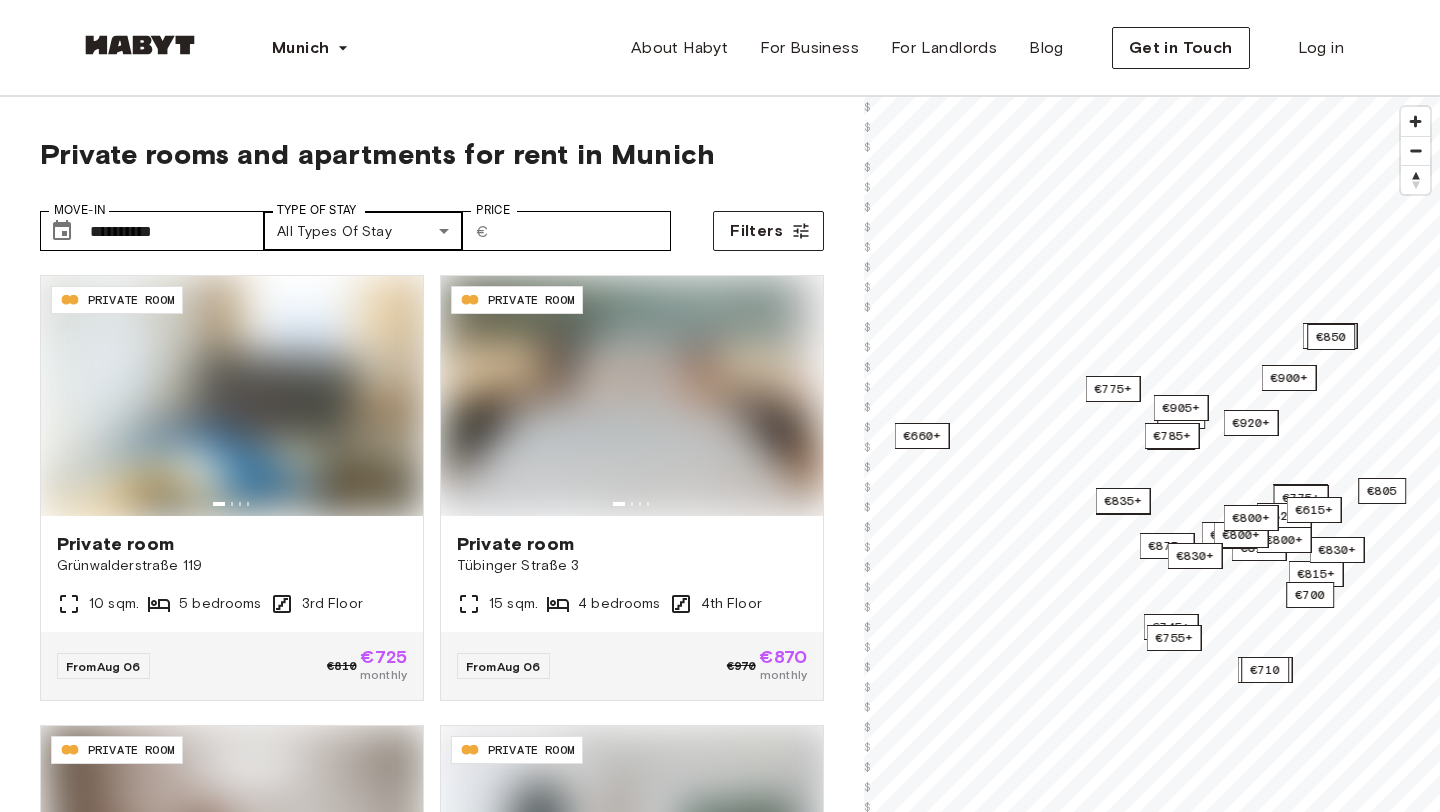 click on "**********" at bounding box center [720, 2449] 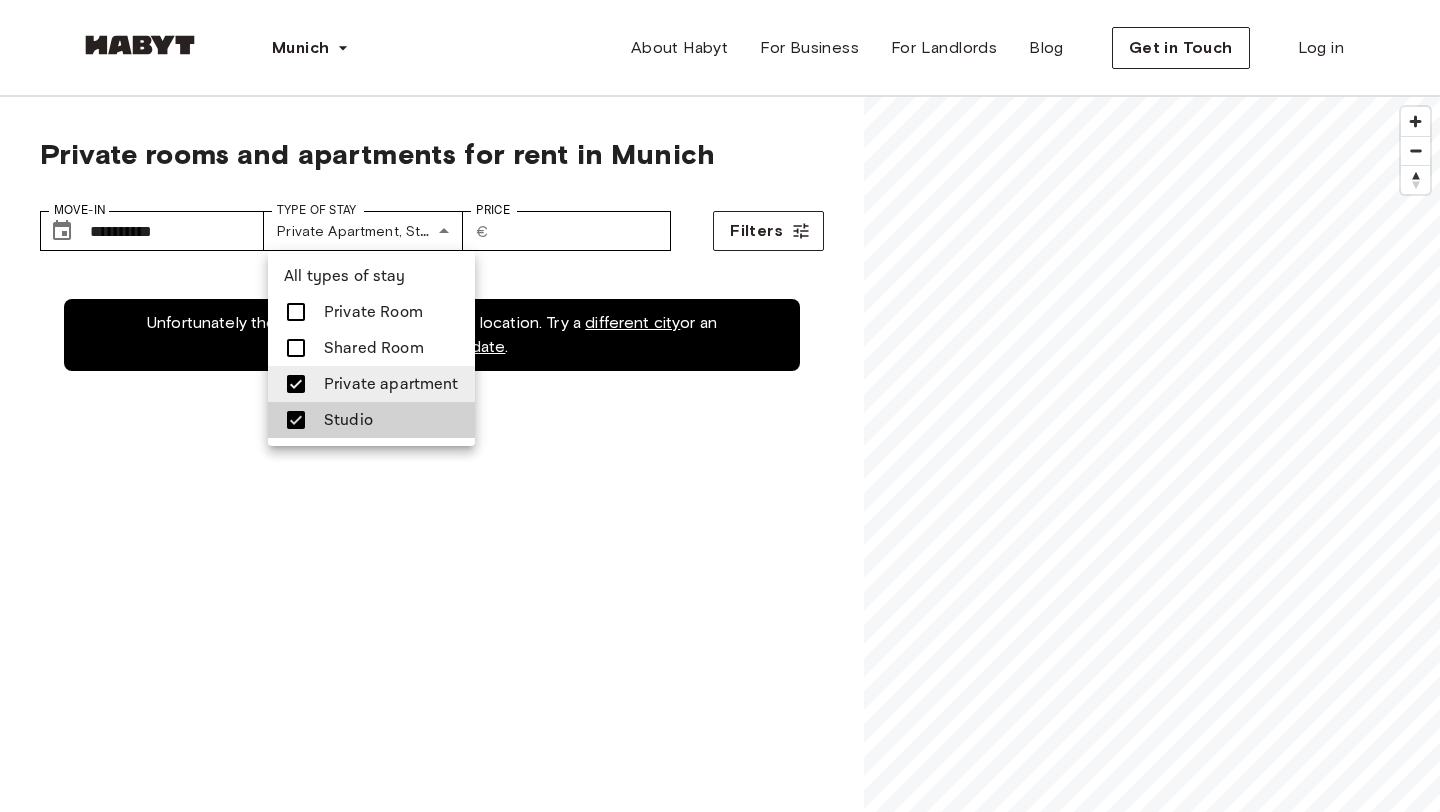 click at bounding box center (720, 406) 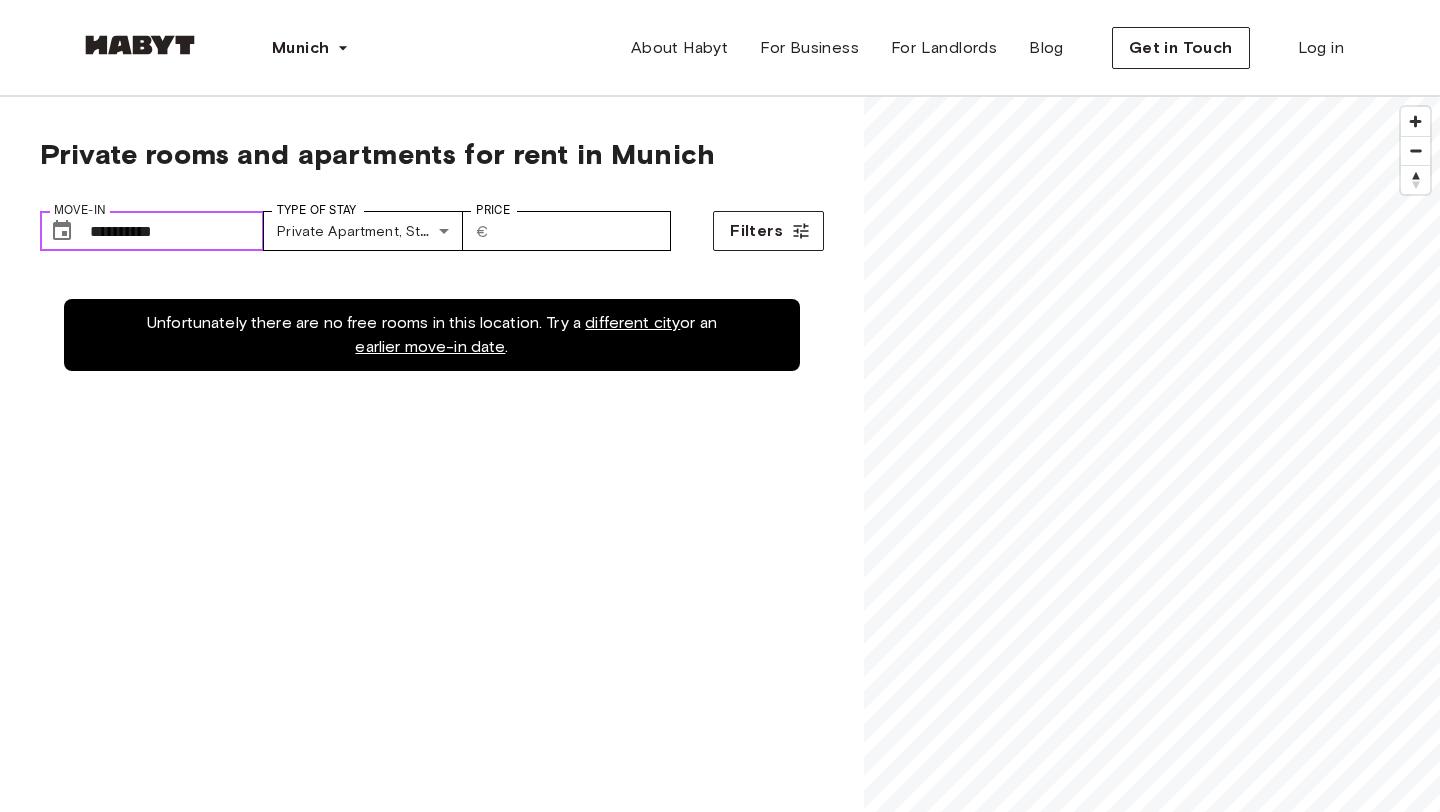 click on "**********" at bounding box center (177, 231) 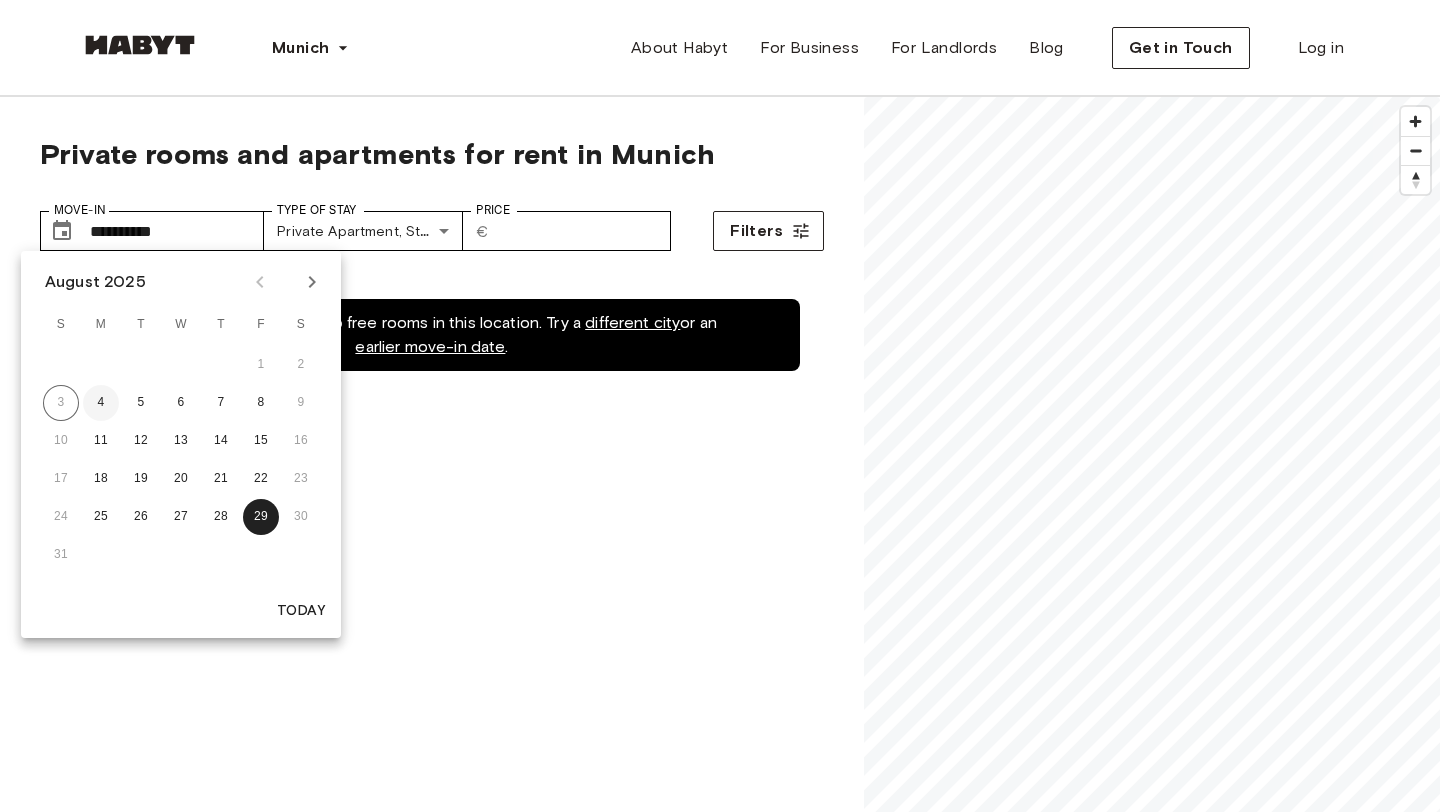 click on "4" at bounding box center (101, 403) 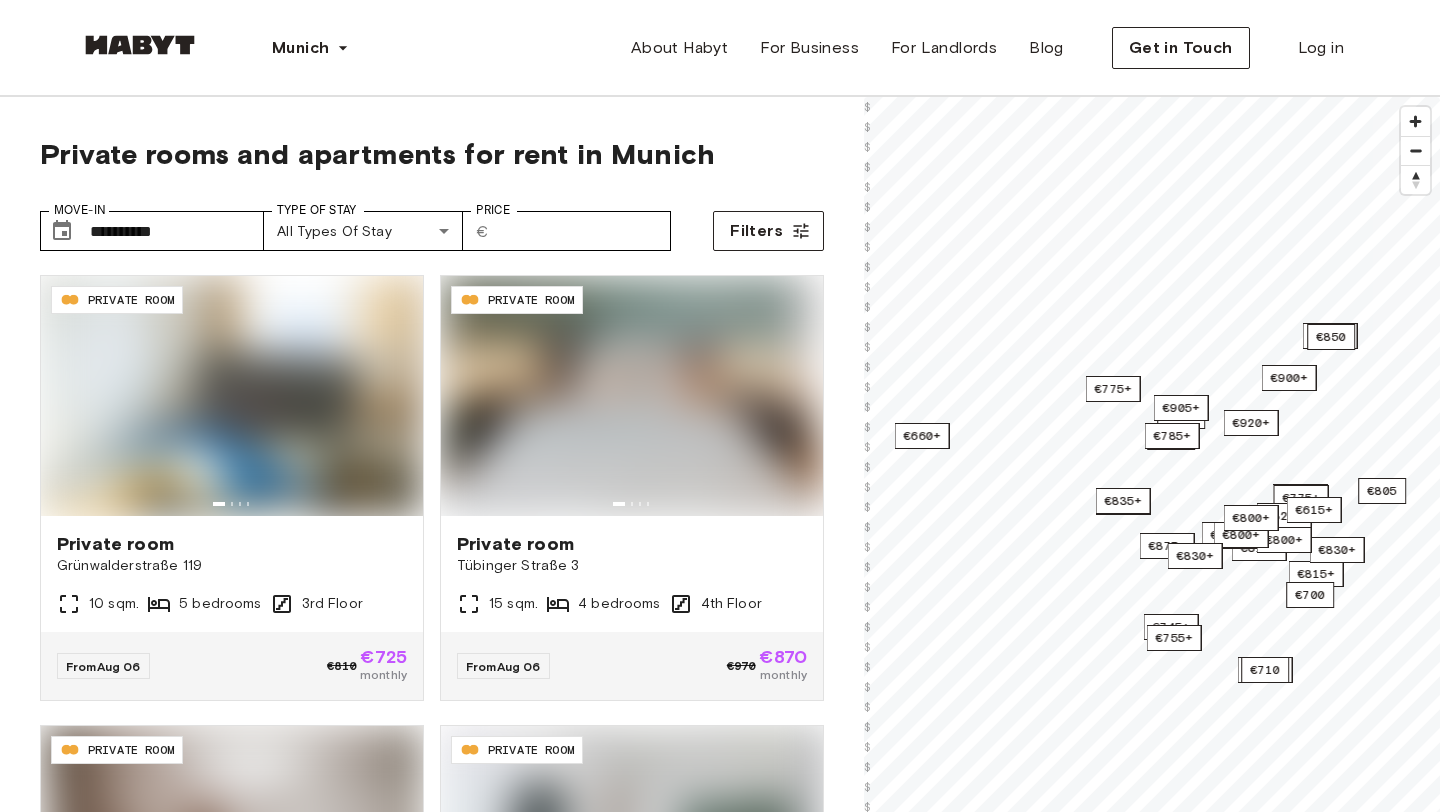 scroll, scrollTop: 0, scrollLeft: 0, axis: both 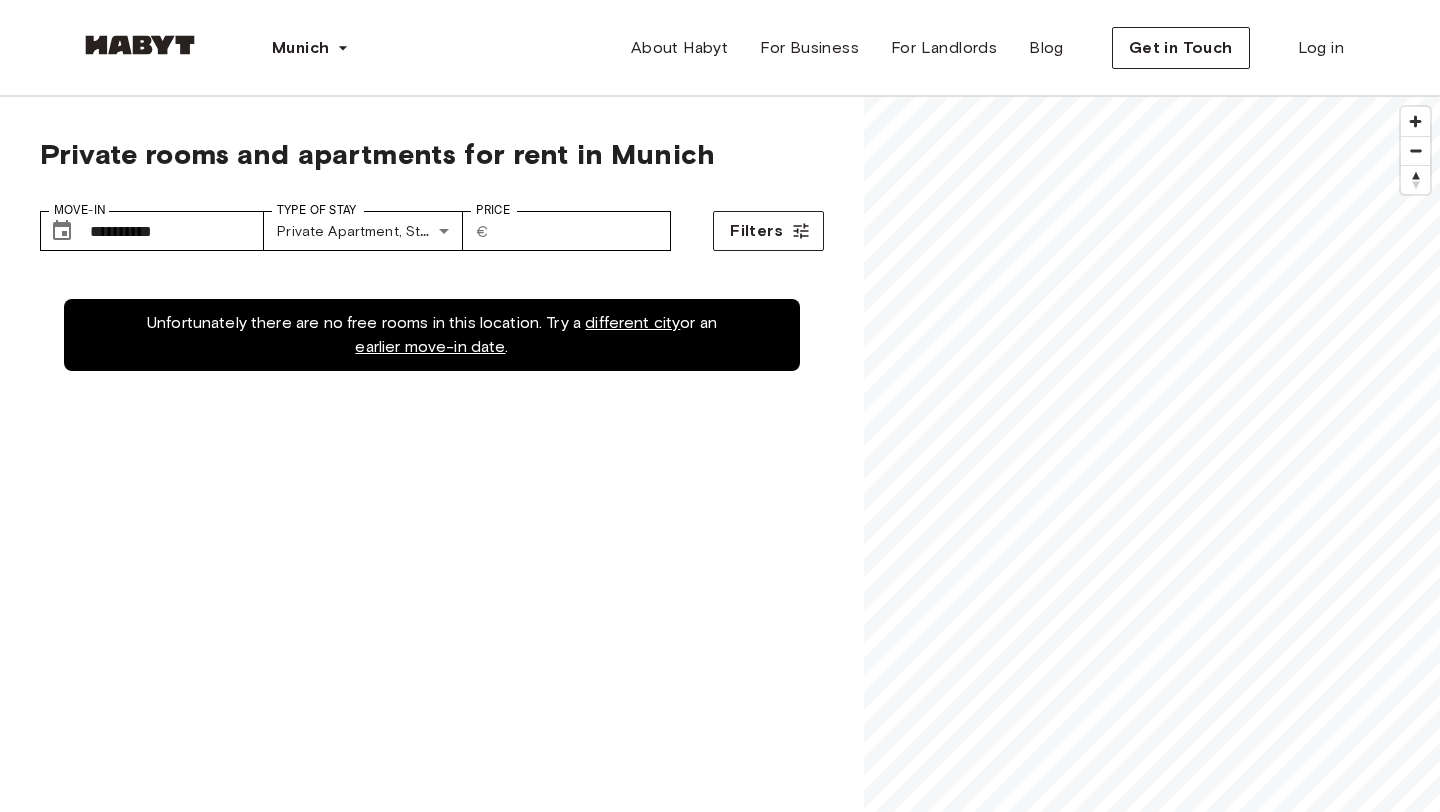 type on "**********" 